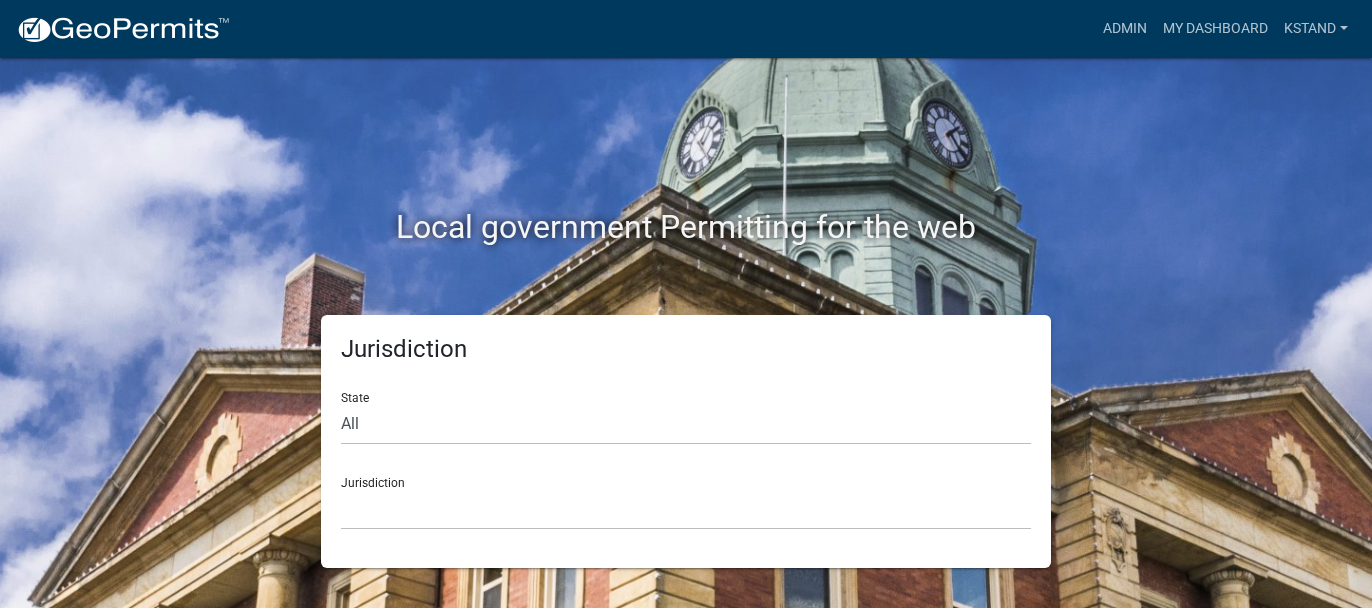scroll, scrollTop: 0, scrollLeft: 0, axis: both 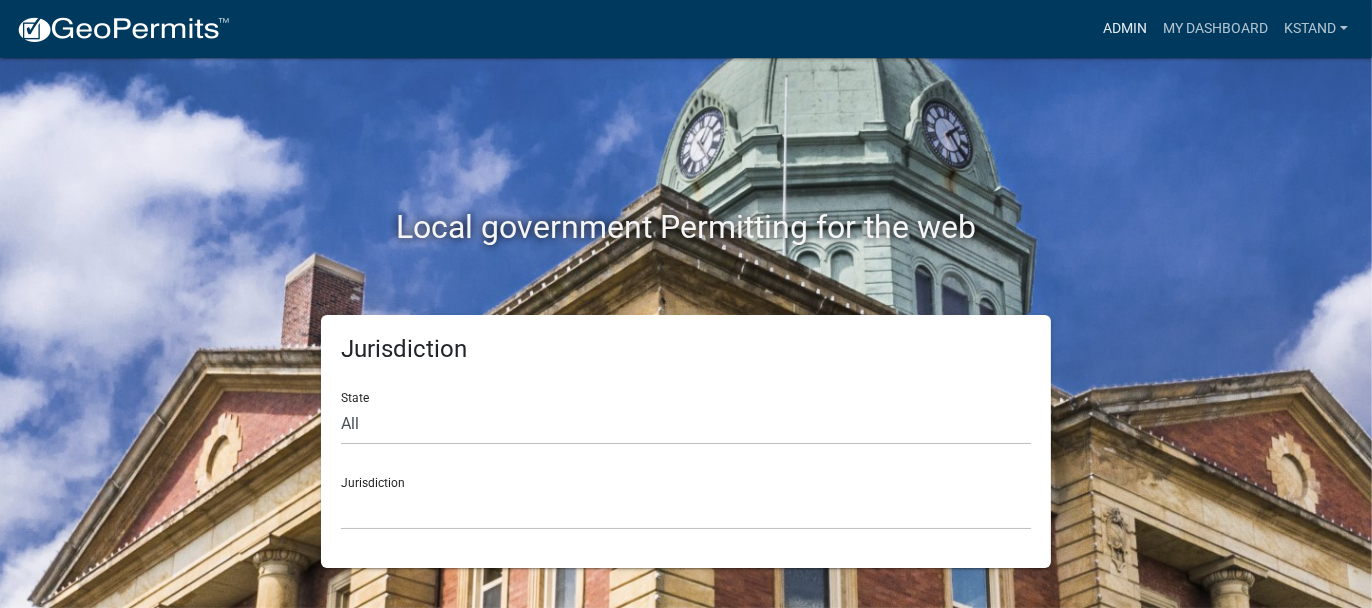 click on "Admin" at bounding box center [1125, 29] 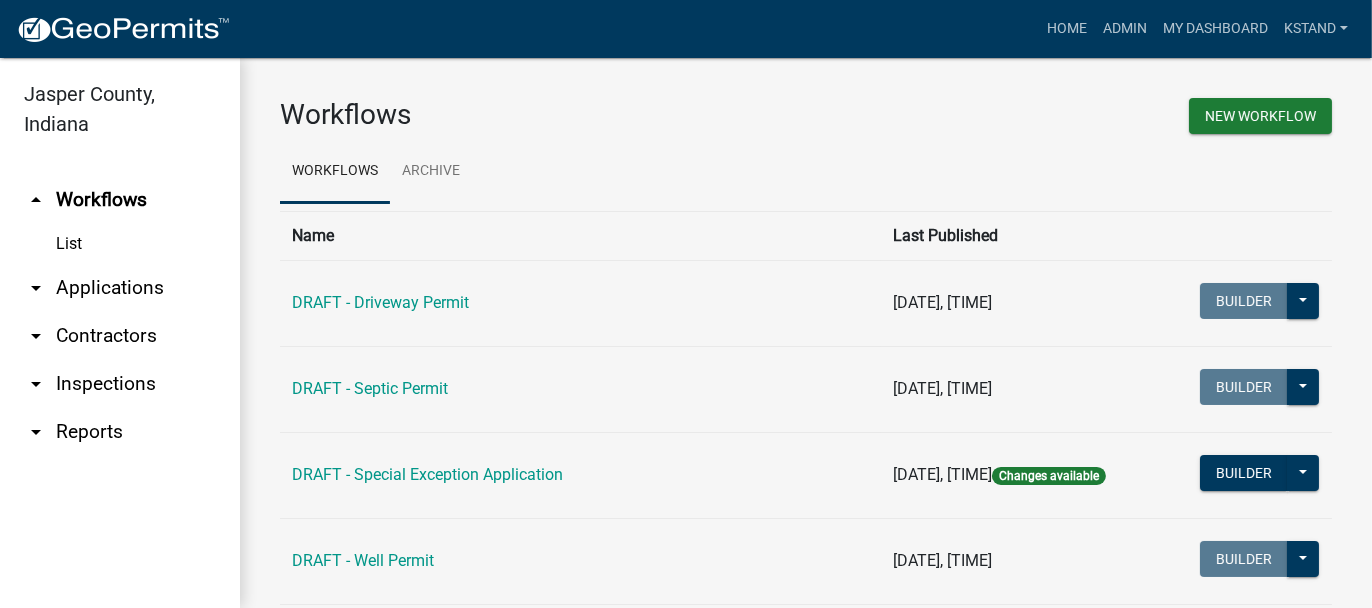 click on "arrow_drop_down   Applications" at bounding box center [120, 288] 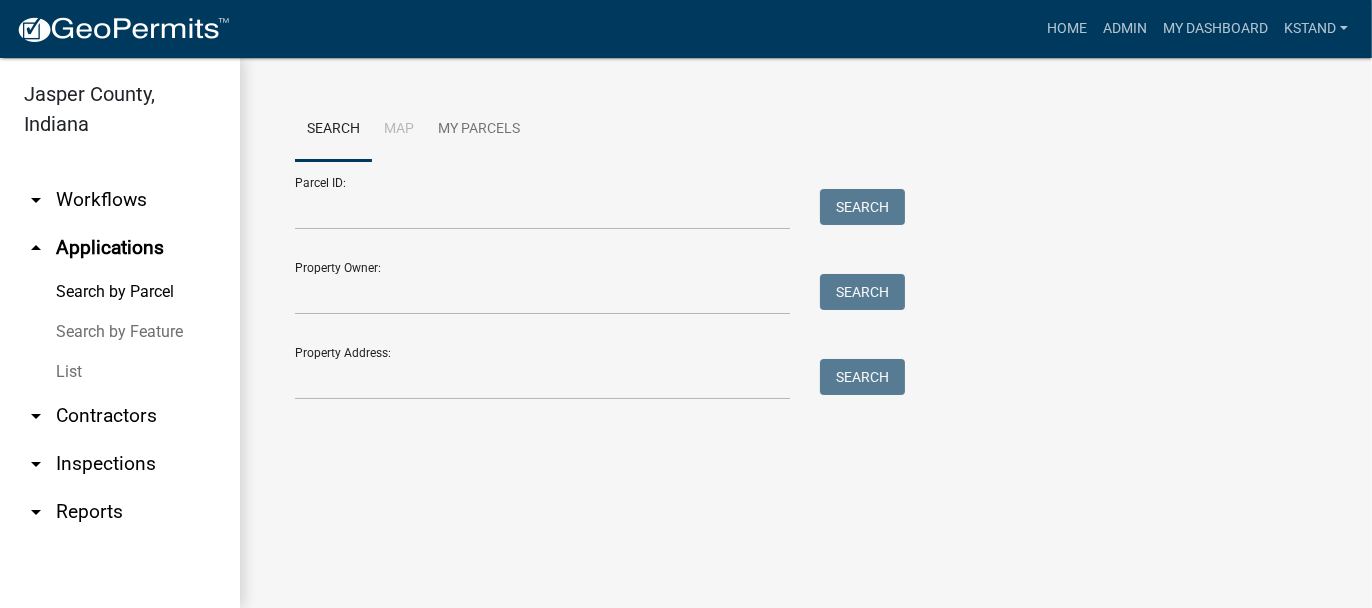 click on "List" at bounding box center [120, 372] 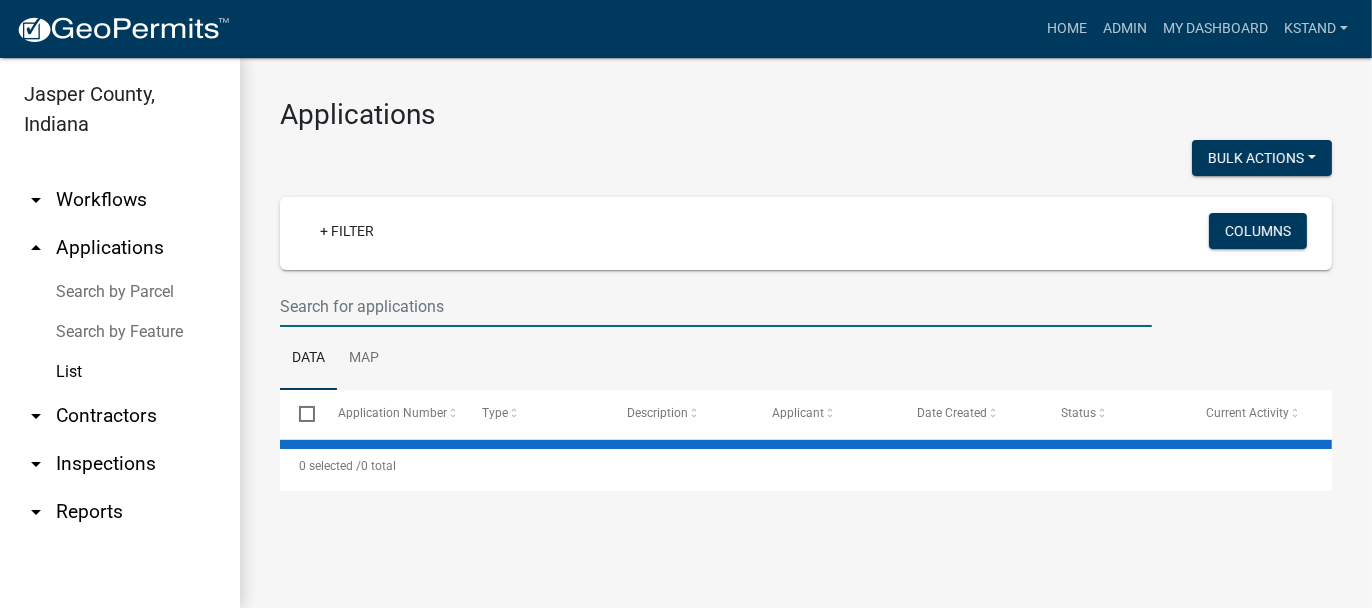drag, startPoint x: 346, startPoint y: 307, endPoint x: 331, endPoint y: 299, distance: 17 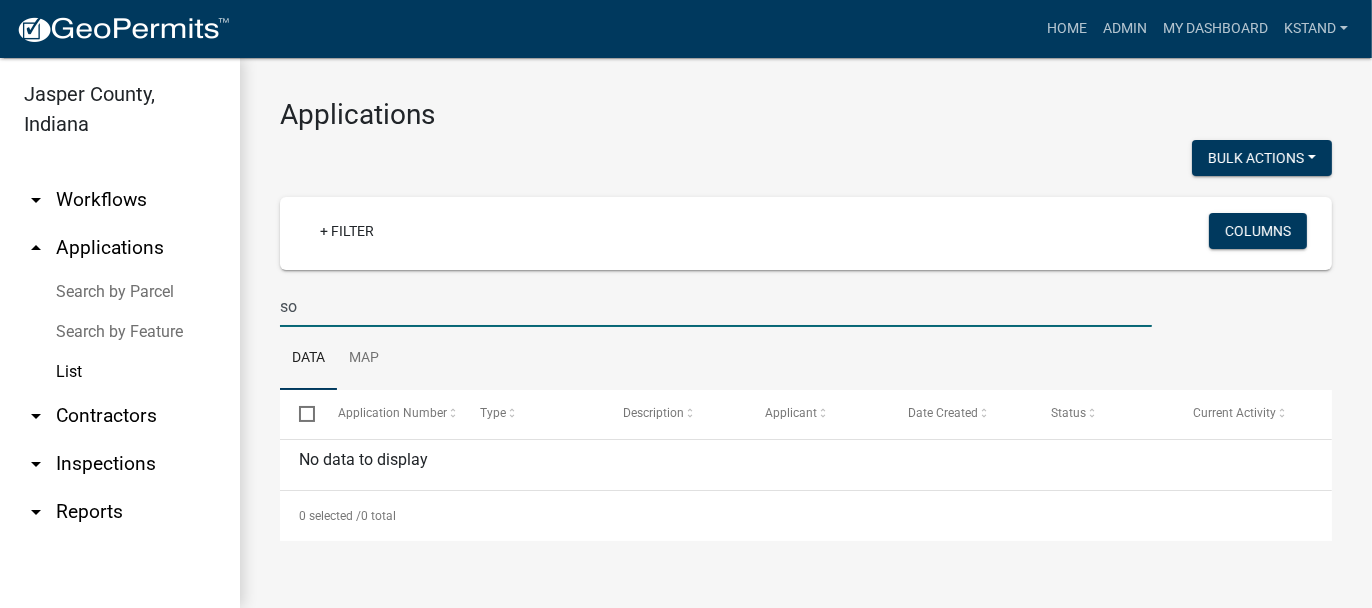 type on "s" 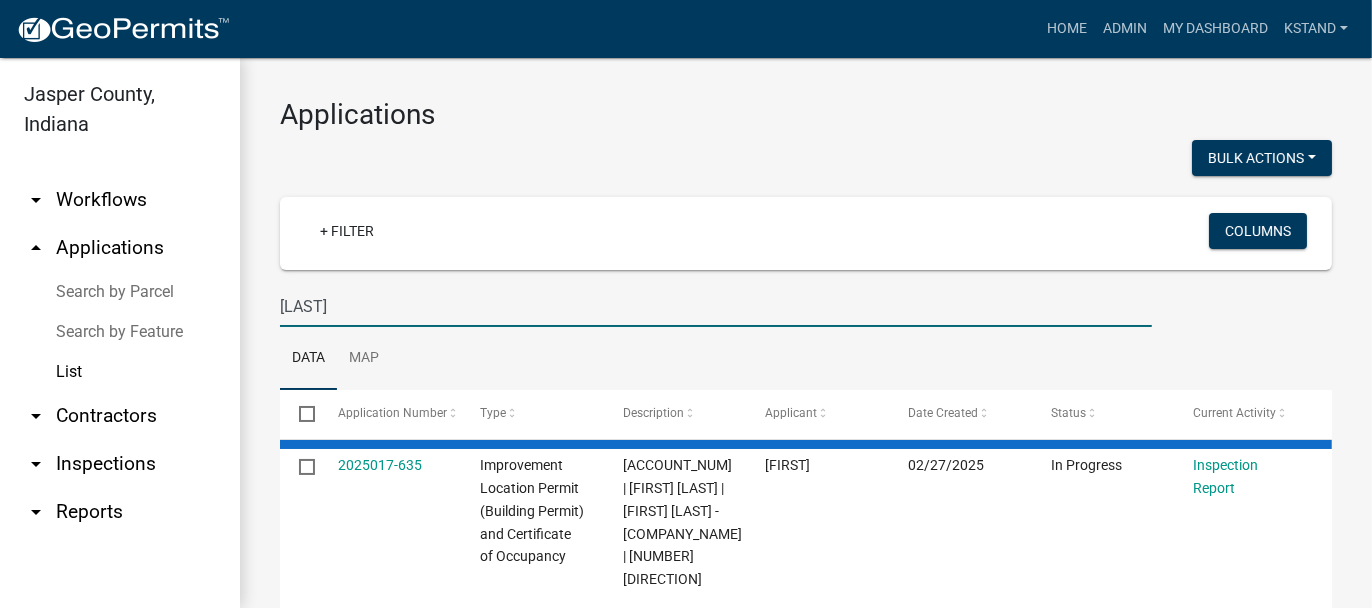 type on "[LAST]" 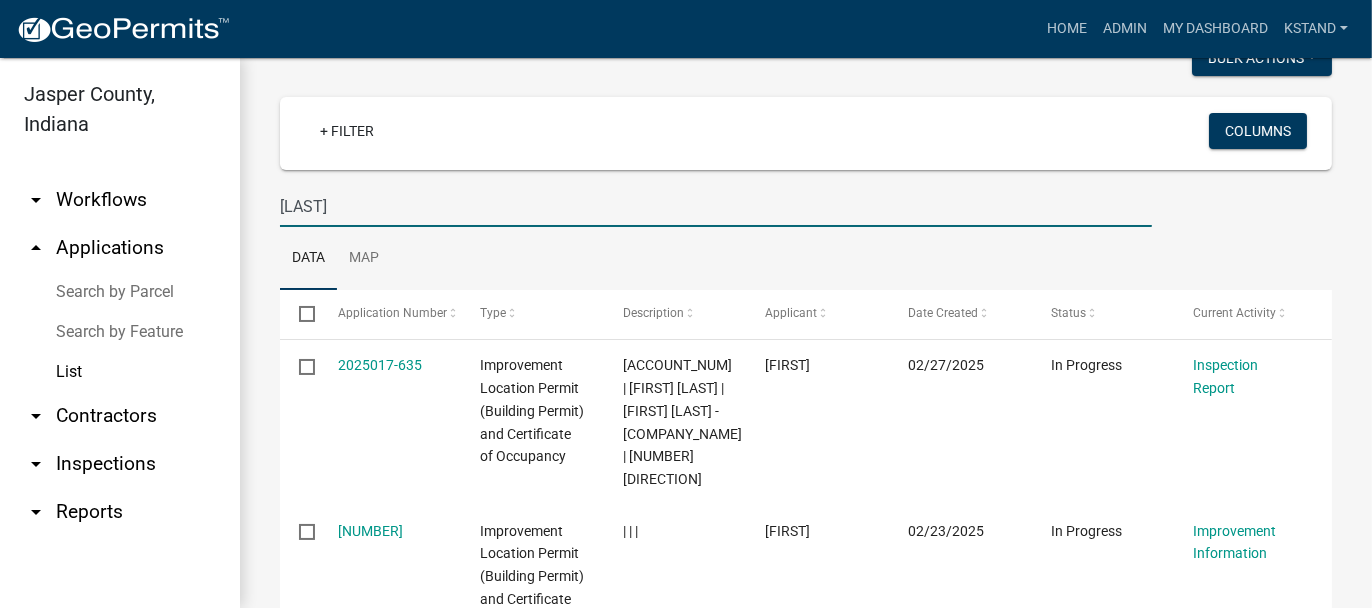 scroll, scrollTop: 200, scrollLeft: 0, axis: vertical 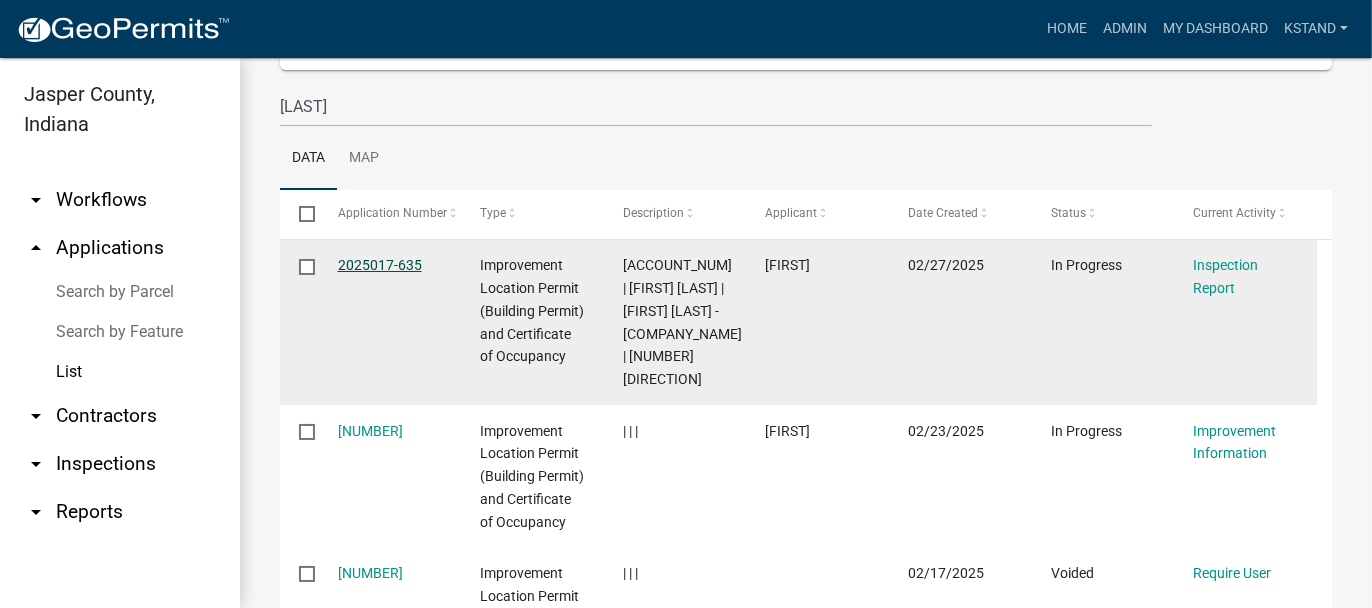 click on "2025017-635" 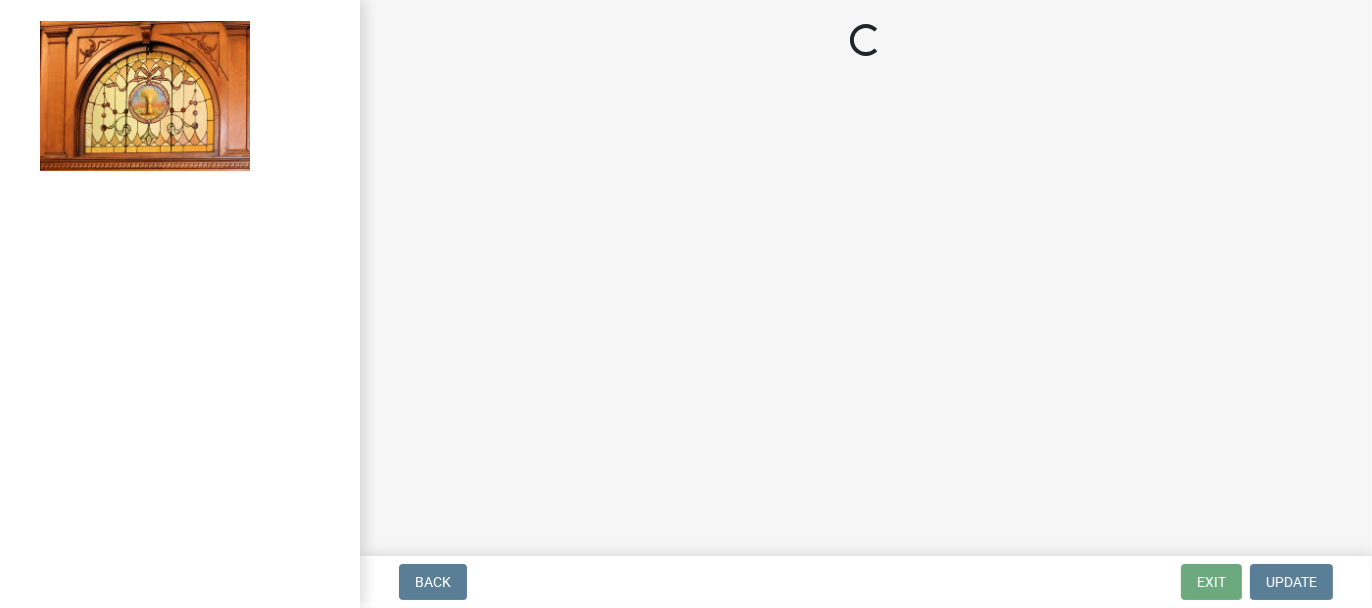 select on "62bb873c-c571-4454-ac8a-8c216551e2a3" 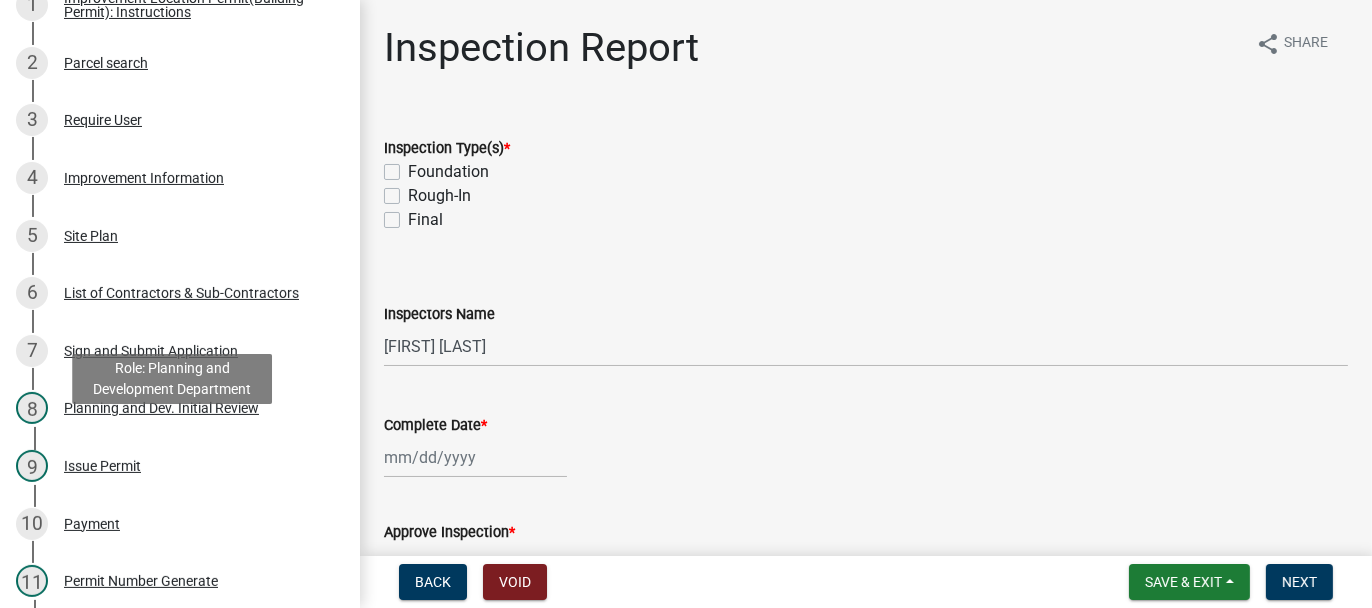 scroll, scrollTop: 400, scrollLeft: 0, axis: vertical 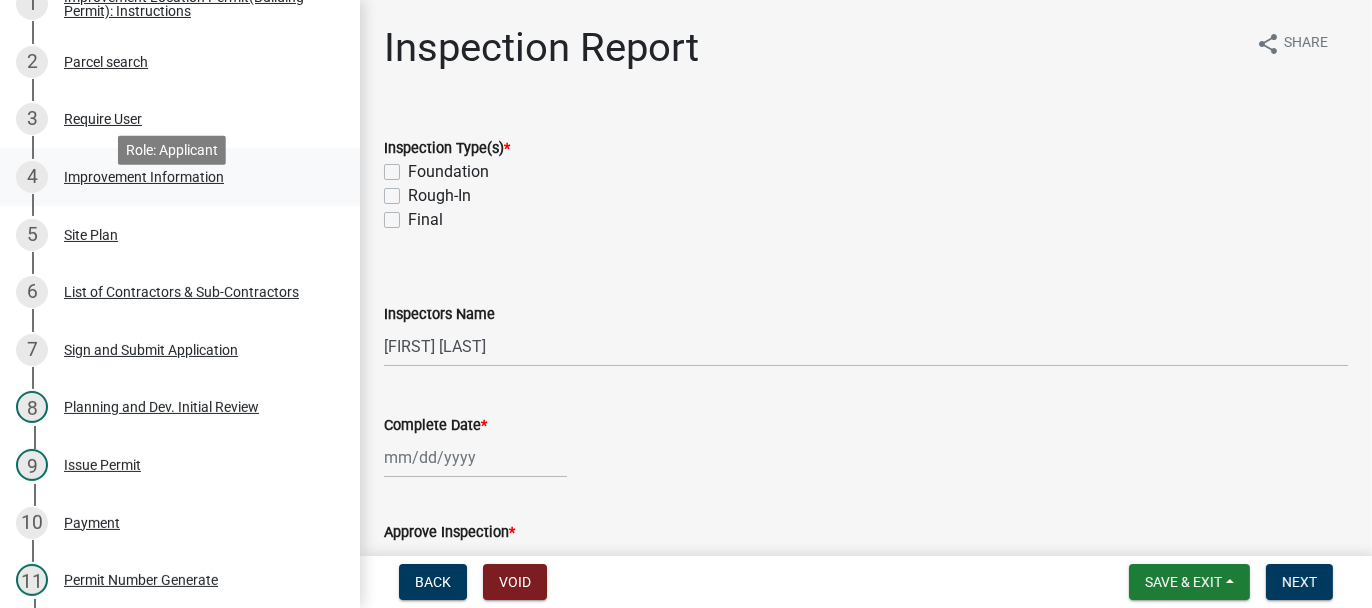 click on "Improvement Information" at bounding box center (144, 177) 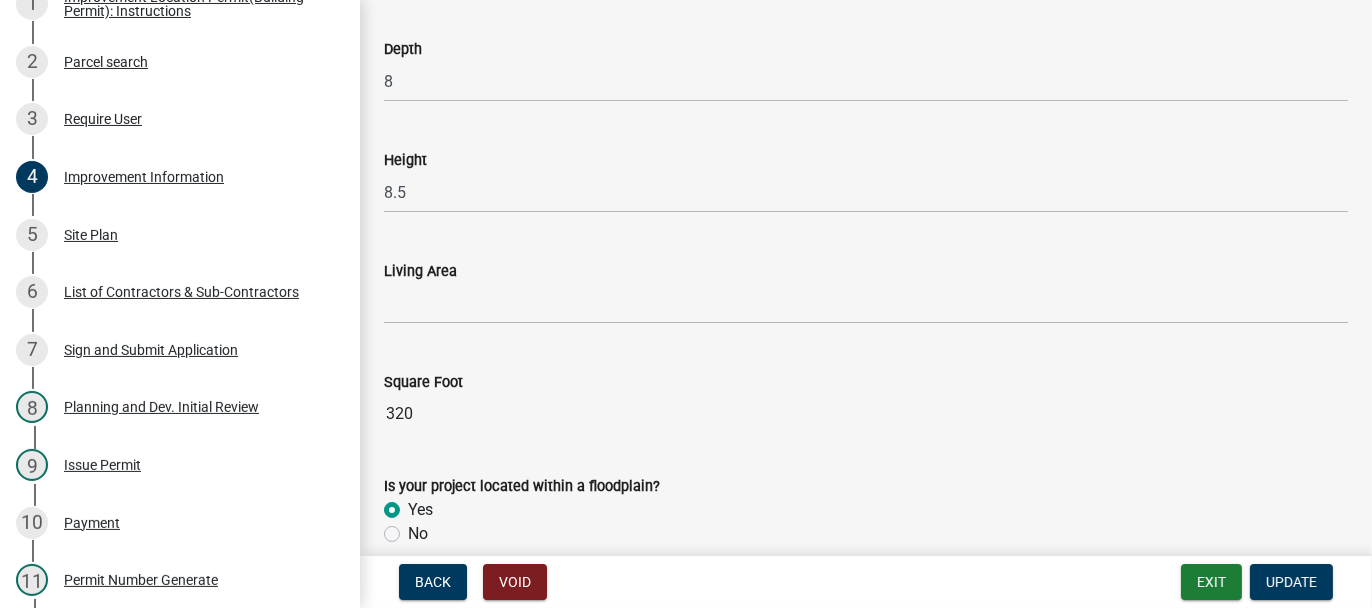 scroll, scrollTop: 2790, scrollLeft: 0, axis: vertical 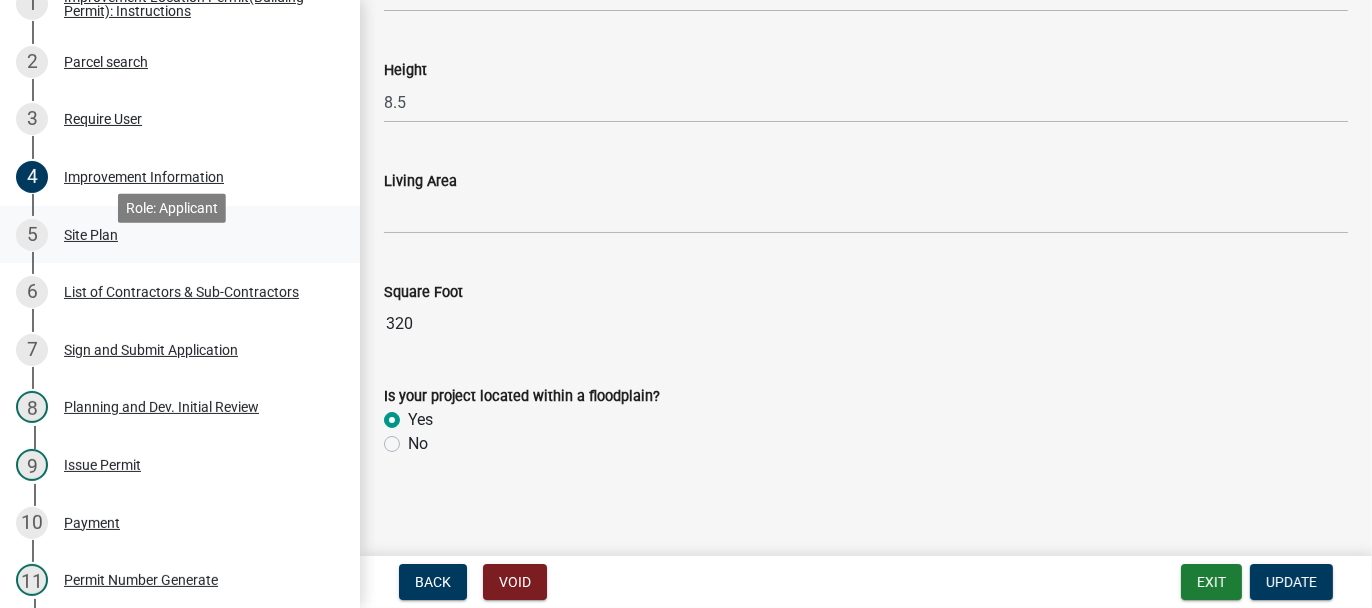 click on "Site Plan" at bounding box center (91, 235) 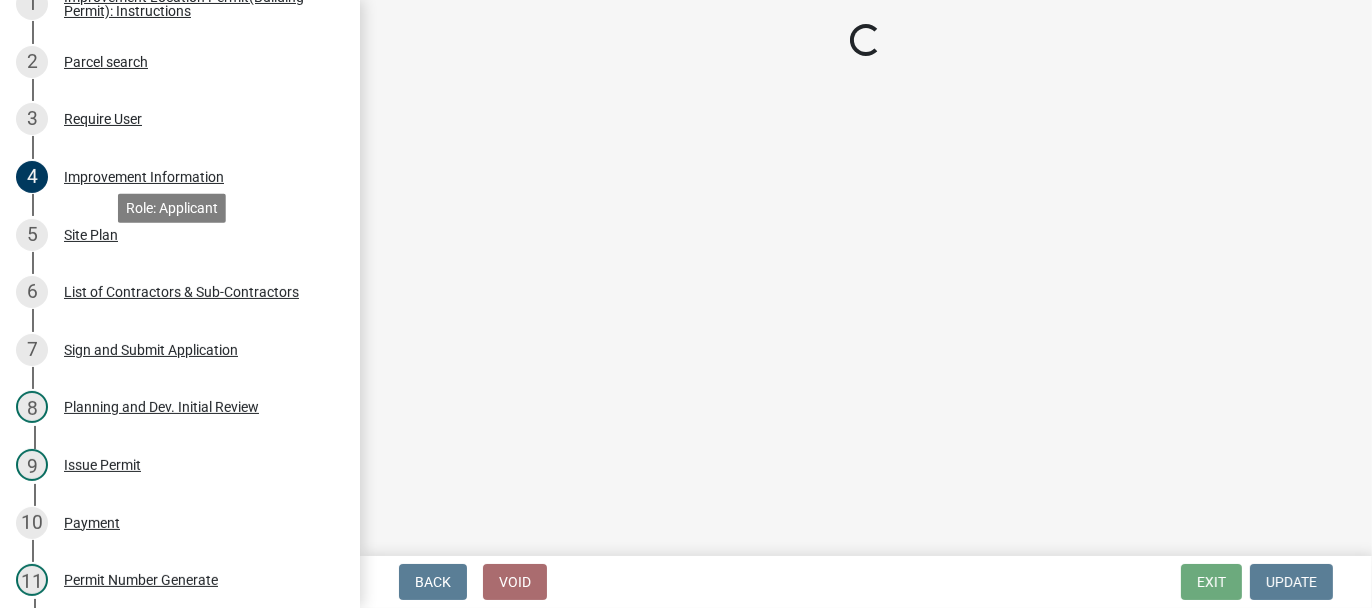 scroll, scrollTop: 0, scrollLeft: 0, axis: both 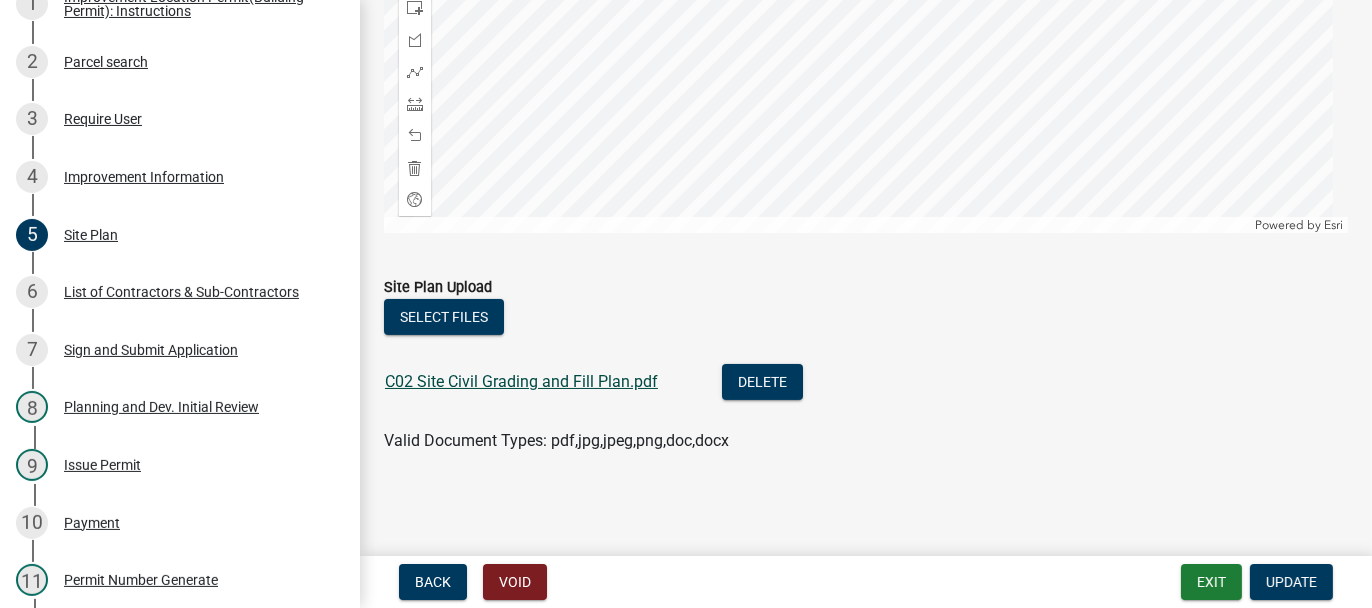 click on "C02 Site Civil Grading and Fill Plan.pdf" 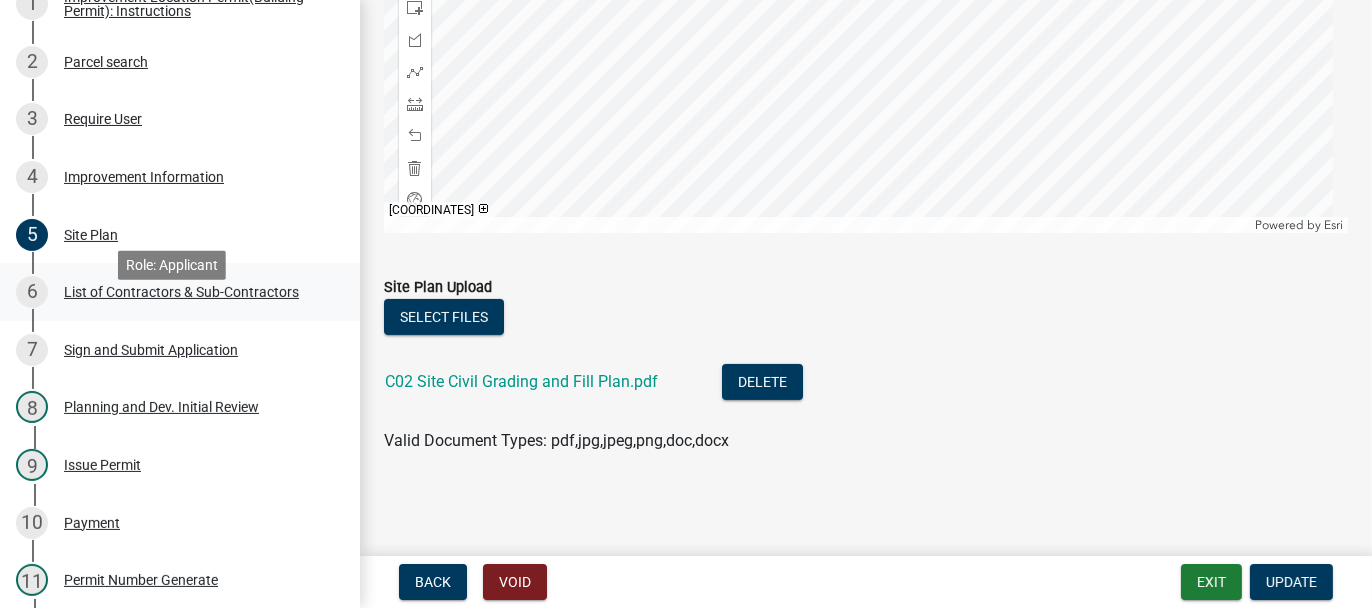 click on "List of Contractors & Sub-Contractors" at bounding box center (181, 292) 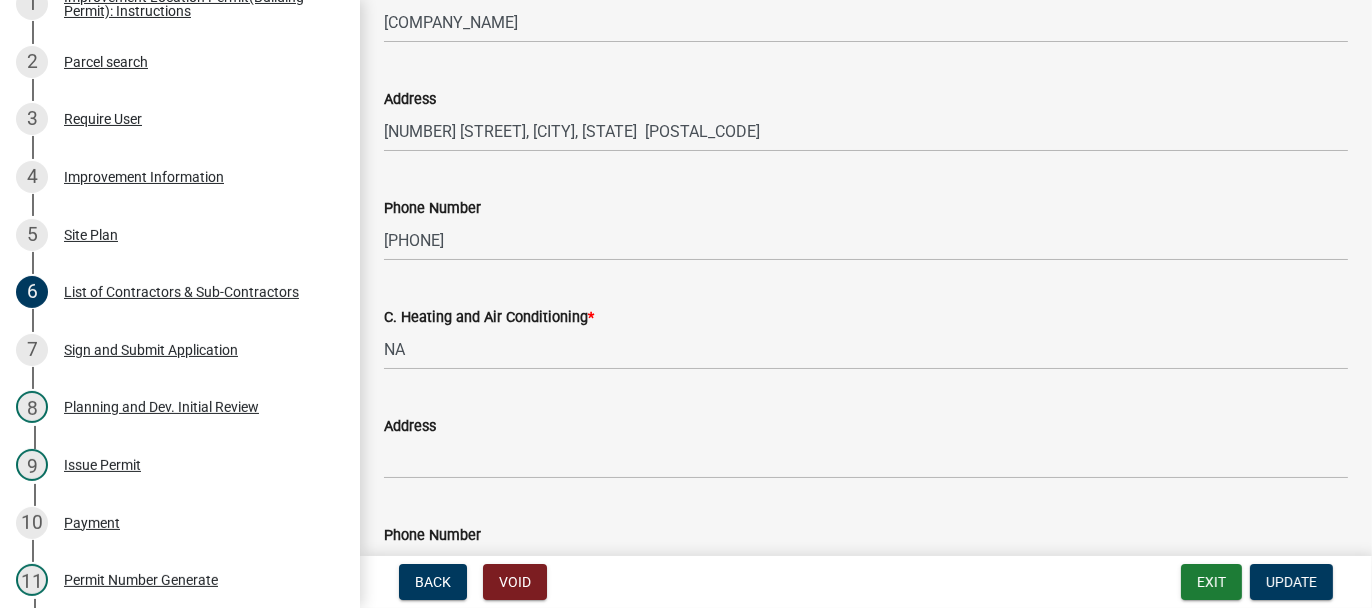 scroll, scrollTop: 1100, scrollLeft: 0, axis: vertical 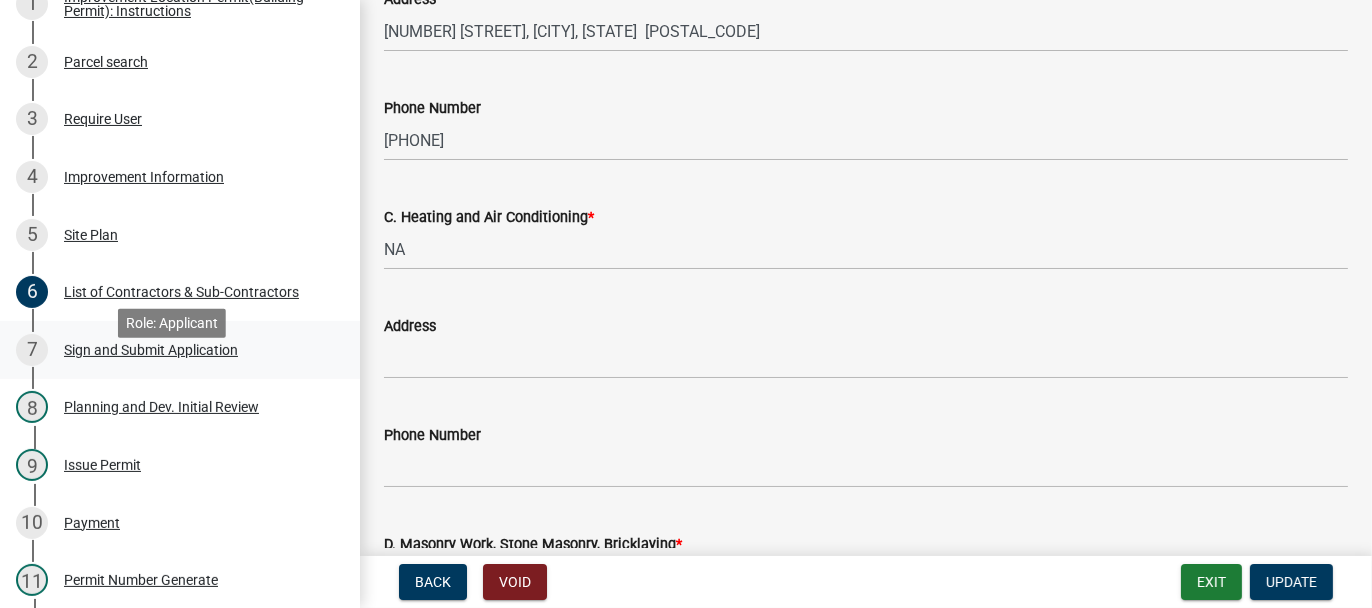 click on "Sign and Submit Application" at bounding box center [151, 350] 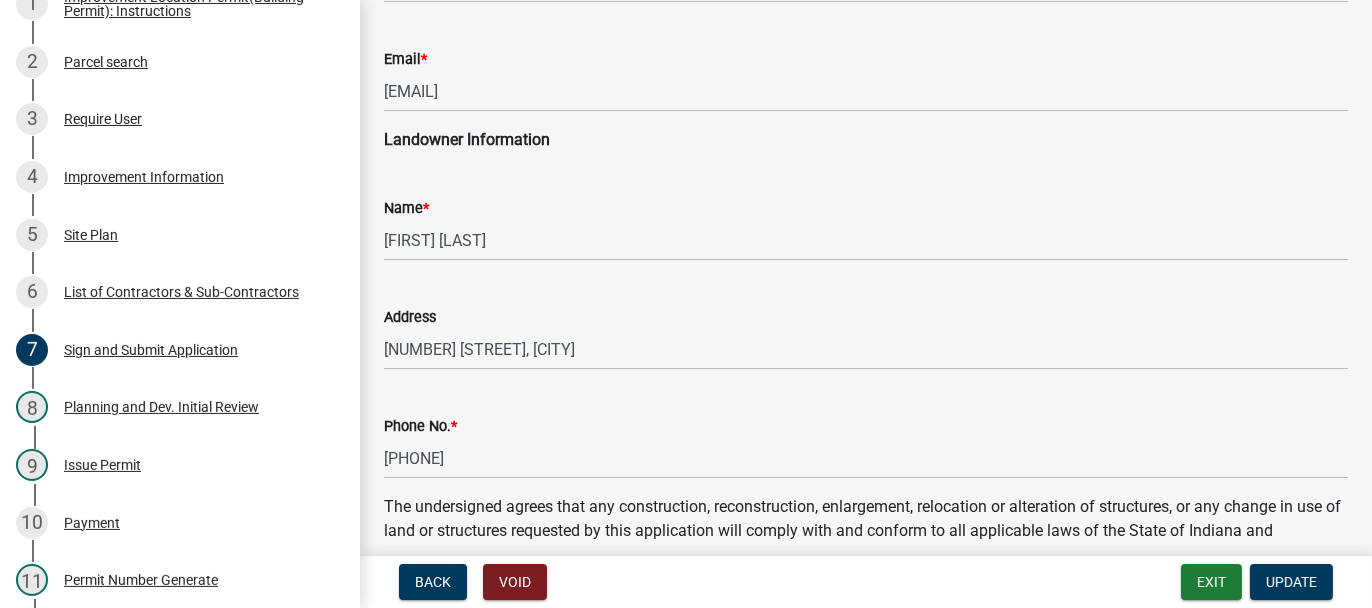 scroll, scrollTop: 500, scrollLeft: 0, axis: vertical 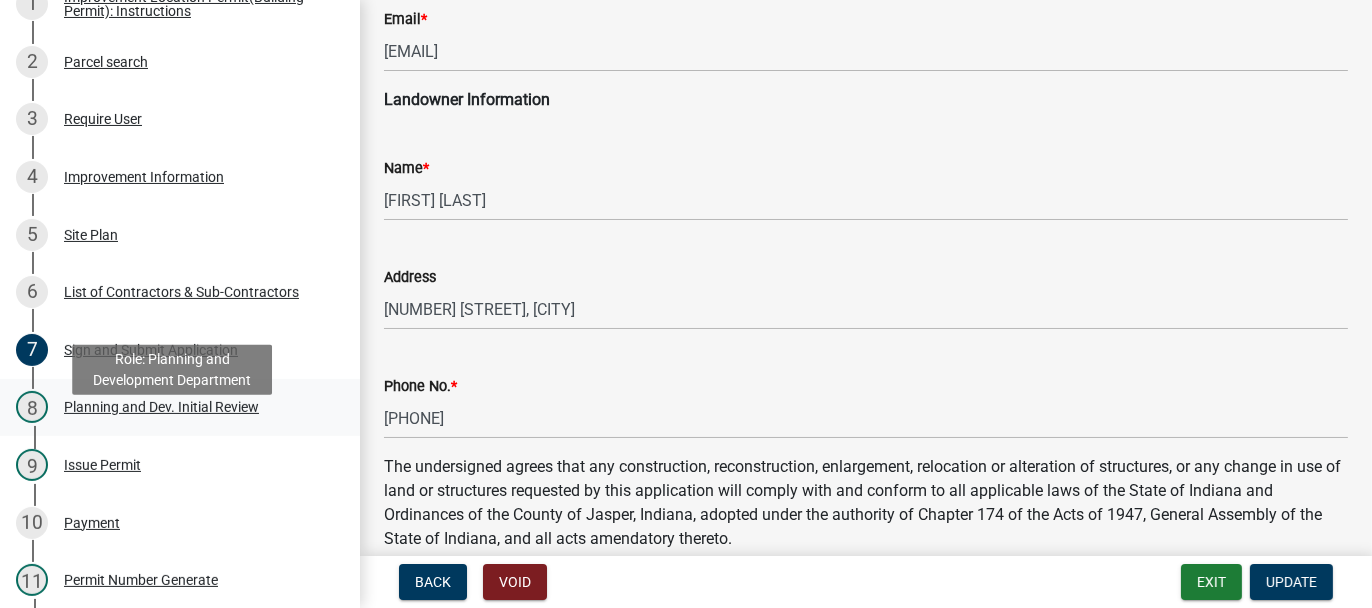 click on "Planning and Dev. Initial Review" at bounding box center (161, 407) 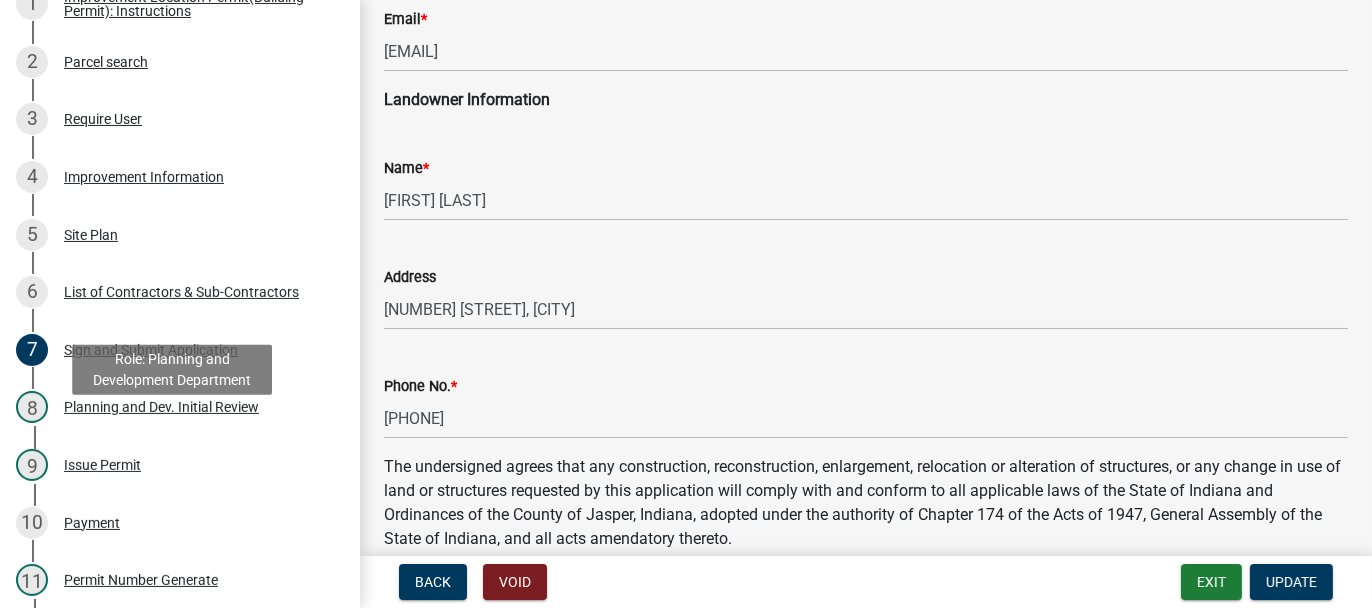 scroll, scrollTop: 0, scrollLeft: 0, axis: both 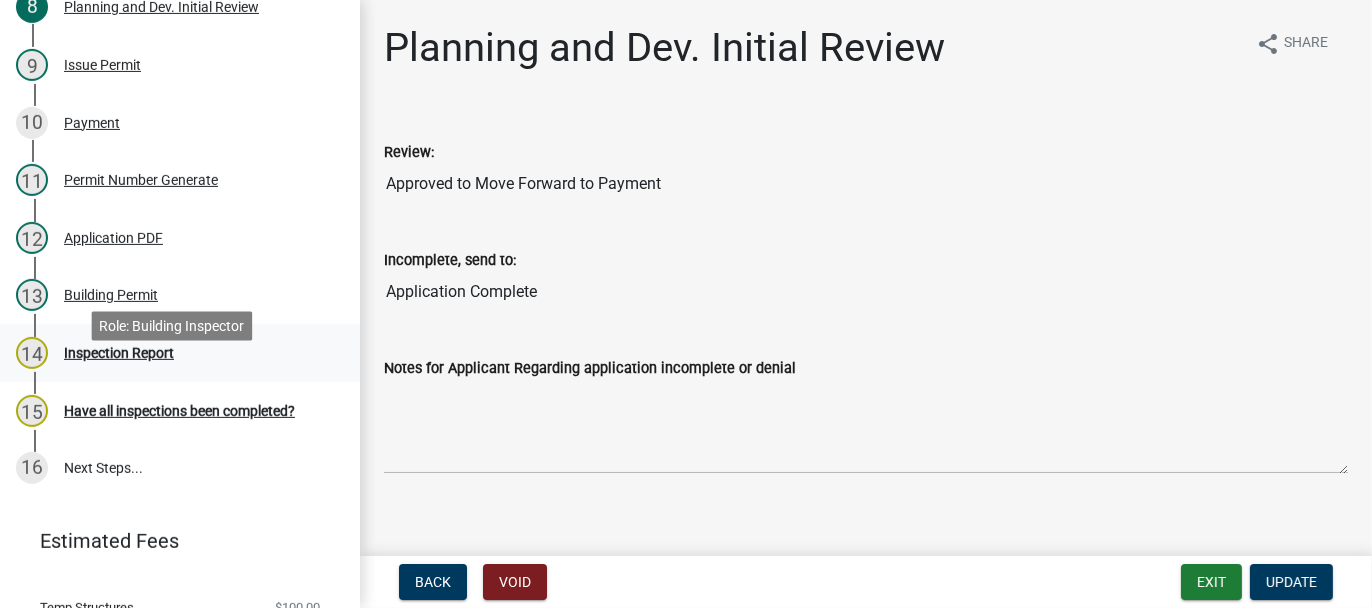 click on "Inspection Report" at bounding box center [119, 353] 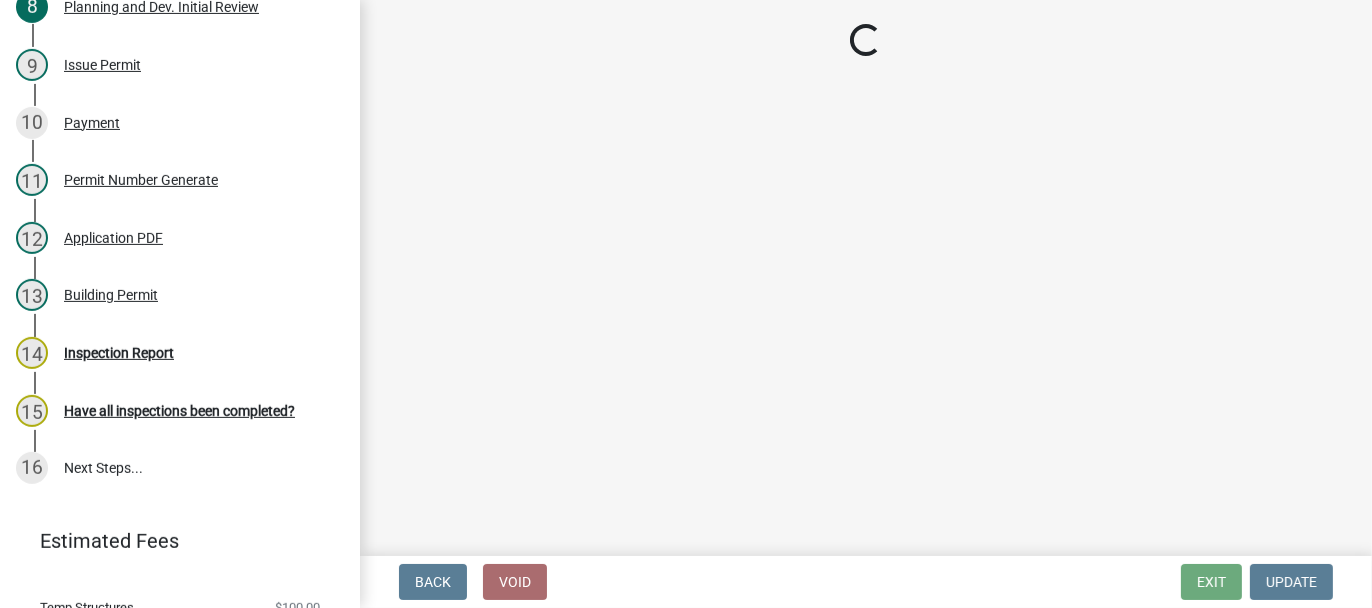 select on "62bb873c-c571-4454-ac8a-8c216551e2a3" 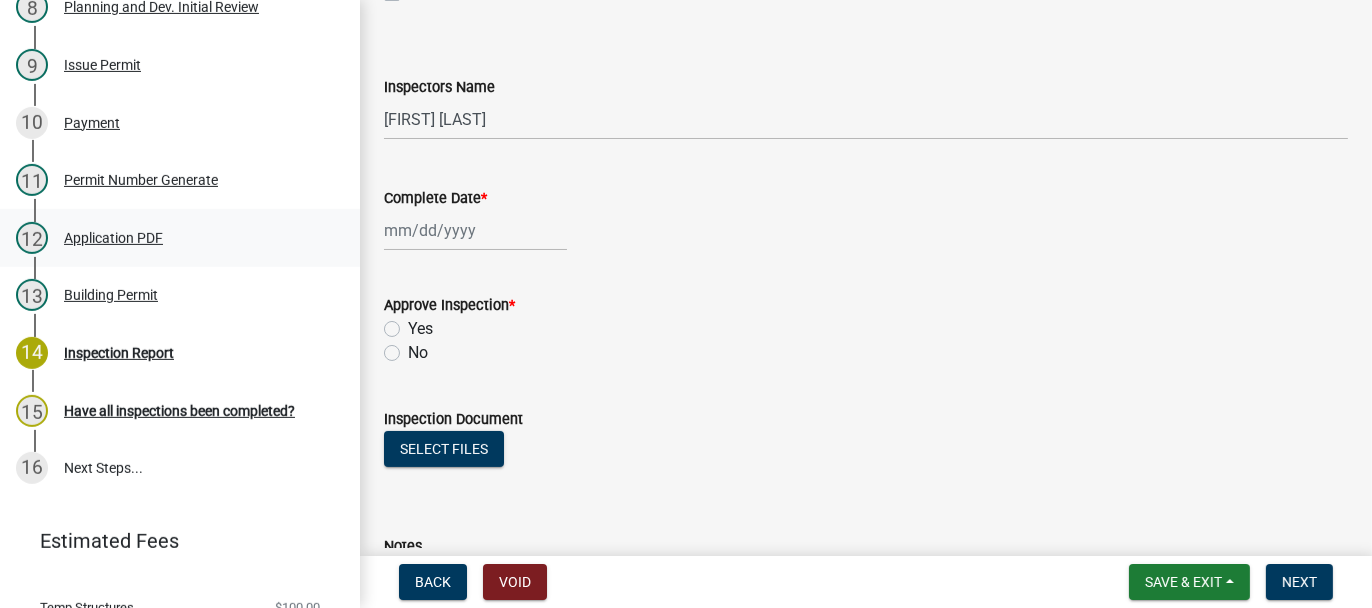 scroll, scrollTop: 100, scrollLeft: 0, axis: vertical 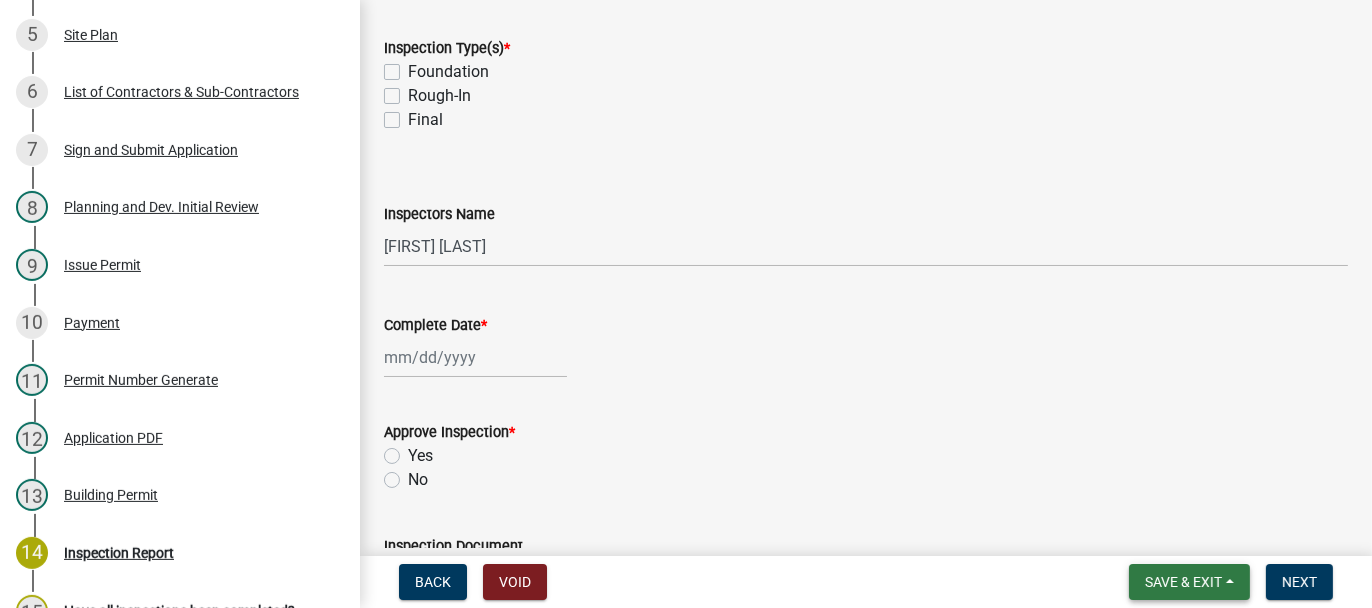 click on "Save & Exit" at bounding box center (1183, 582) 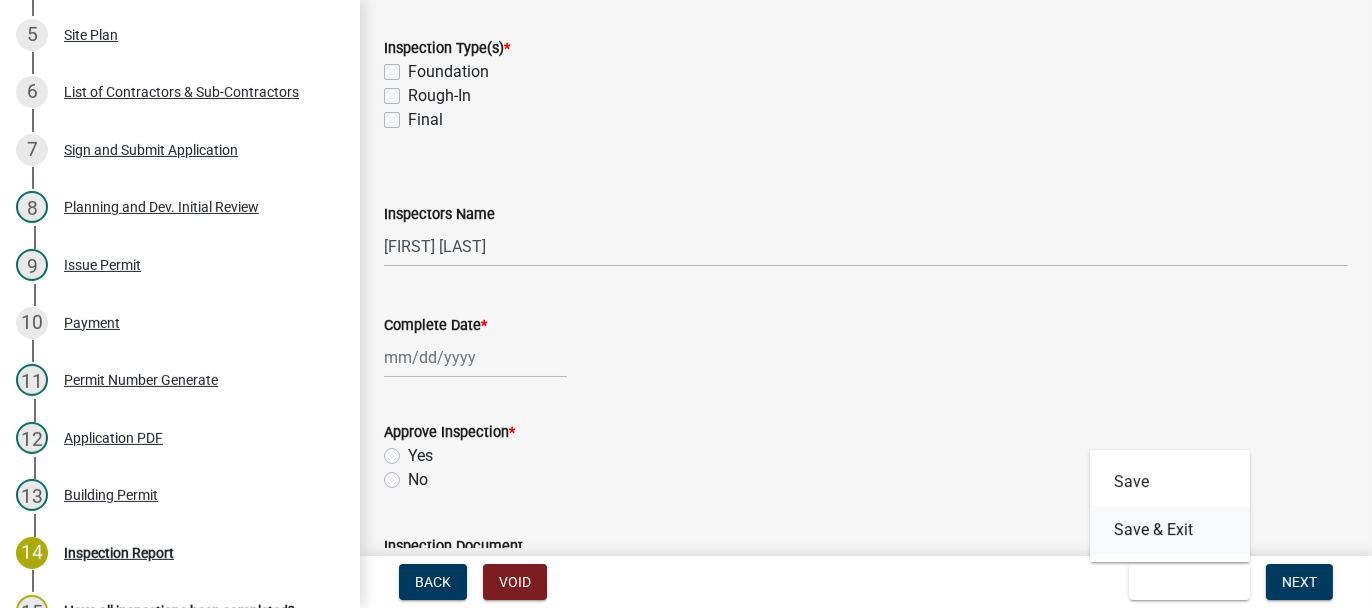 click on "Save & Exit" at bounding box center [1170, 530] 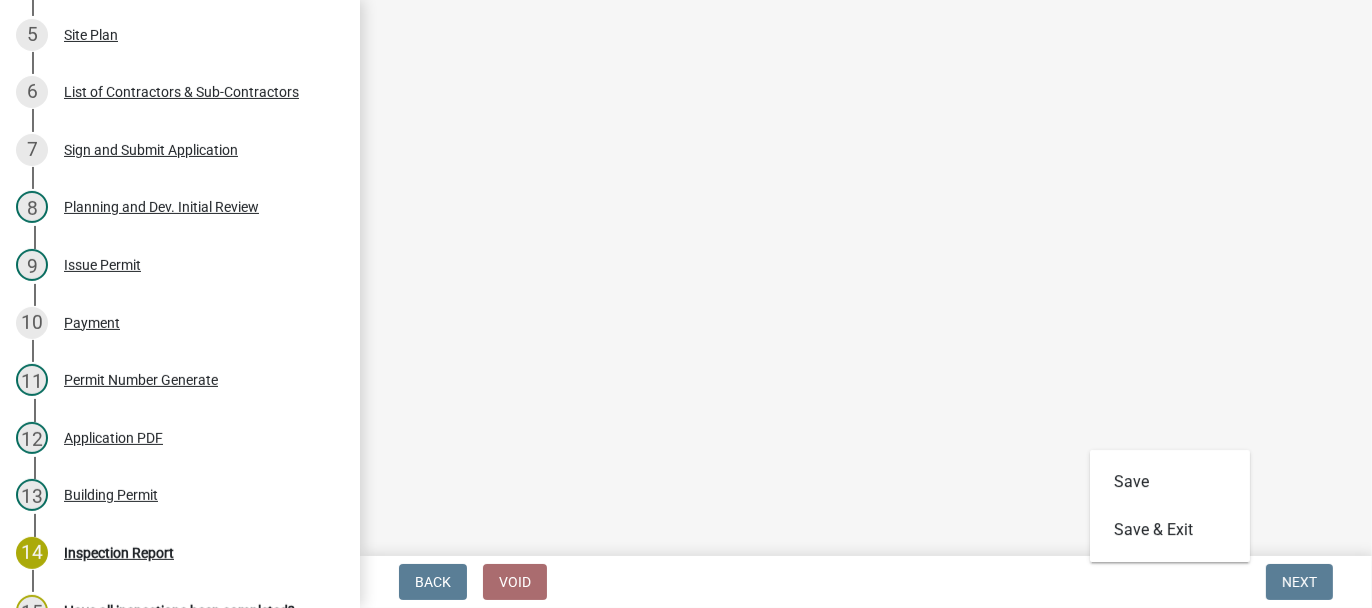 scroll, scrollTop: 0, scrollLeft: 0, axis: both 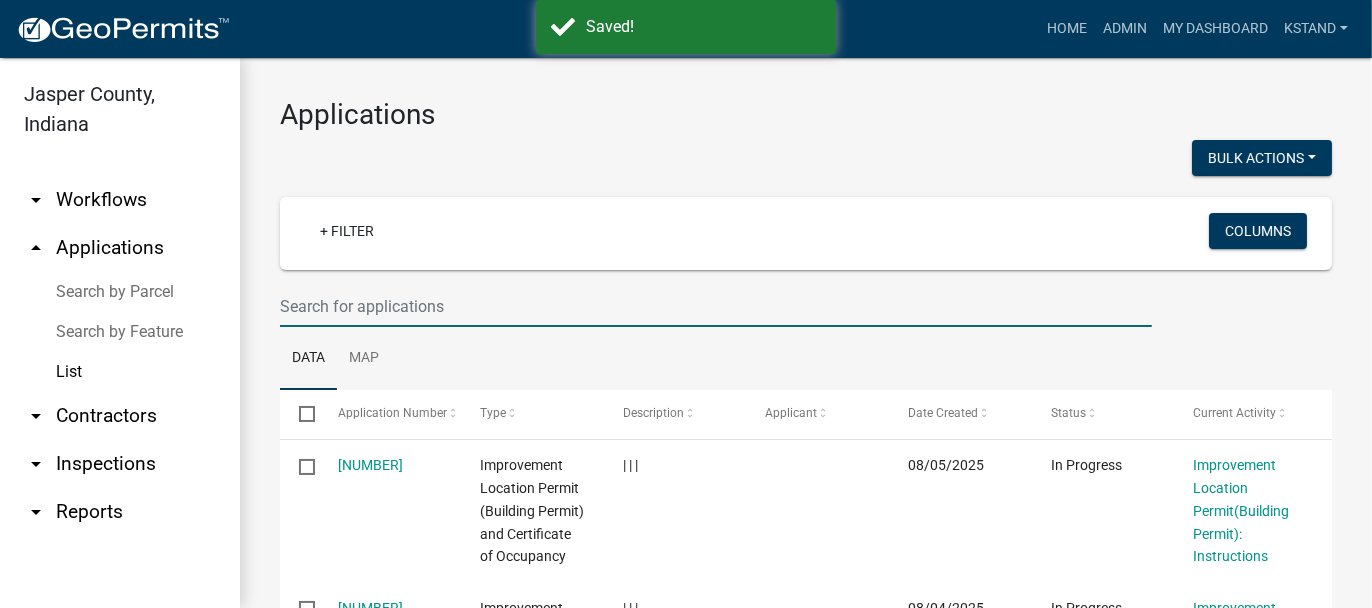 click at bounding box center (716, 306) 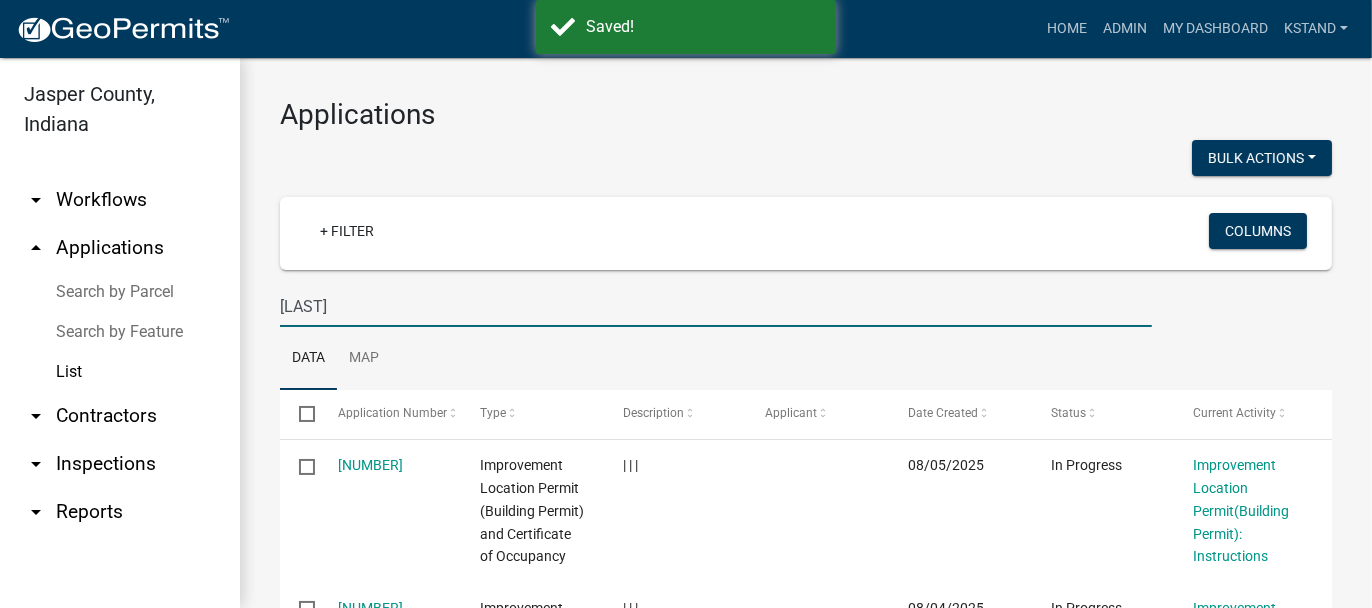 type on "[LAST]" 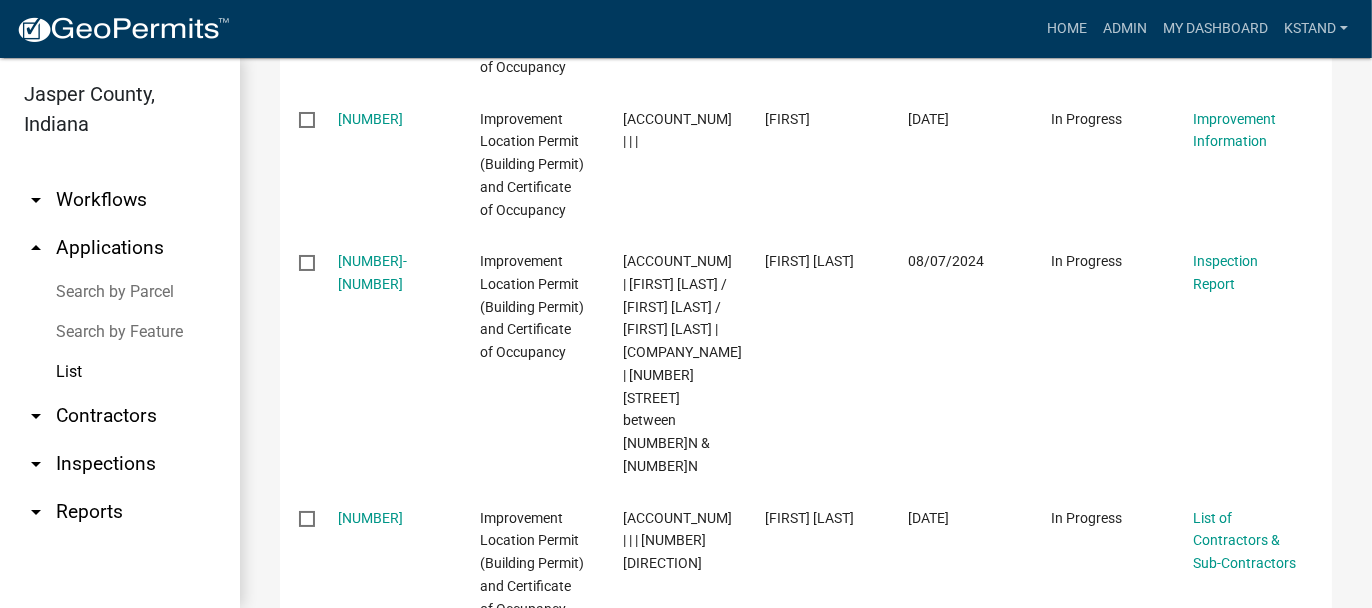 scroll, scrollTop: 800, scrollLeft: 0, axis: vertical 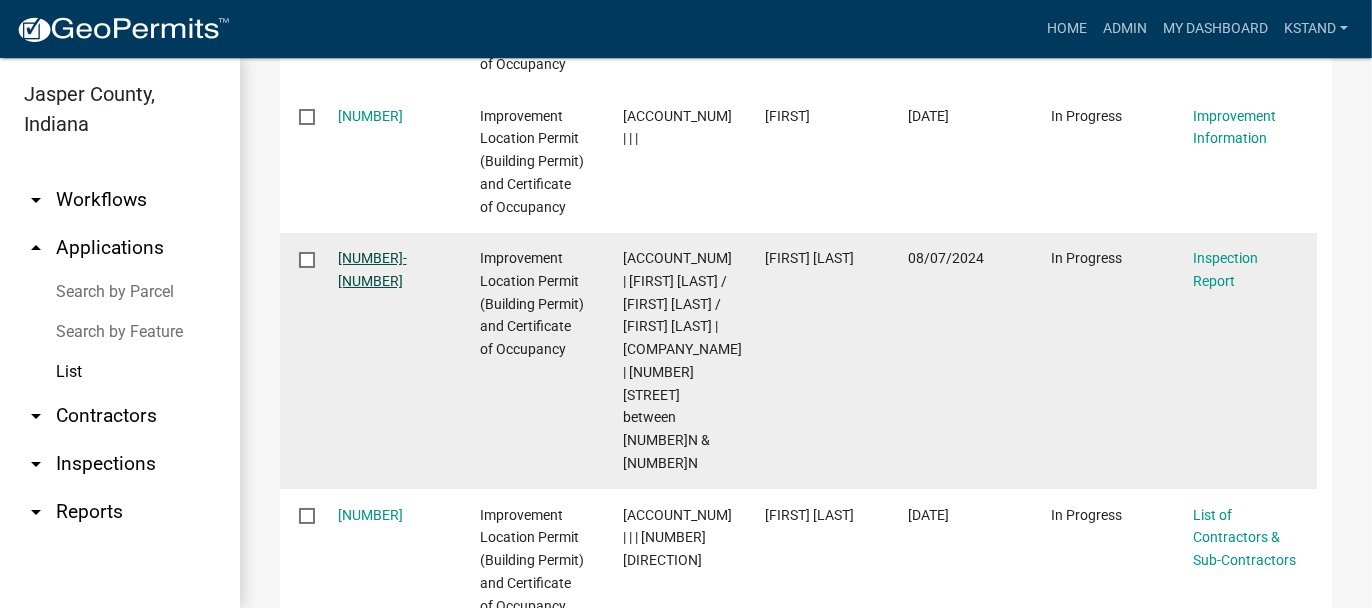 click on "[NUMBER]-[NUMBER]" 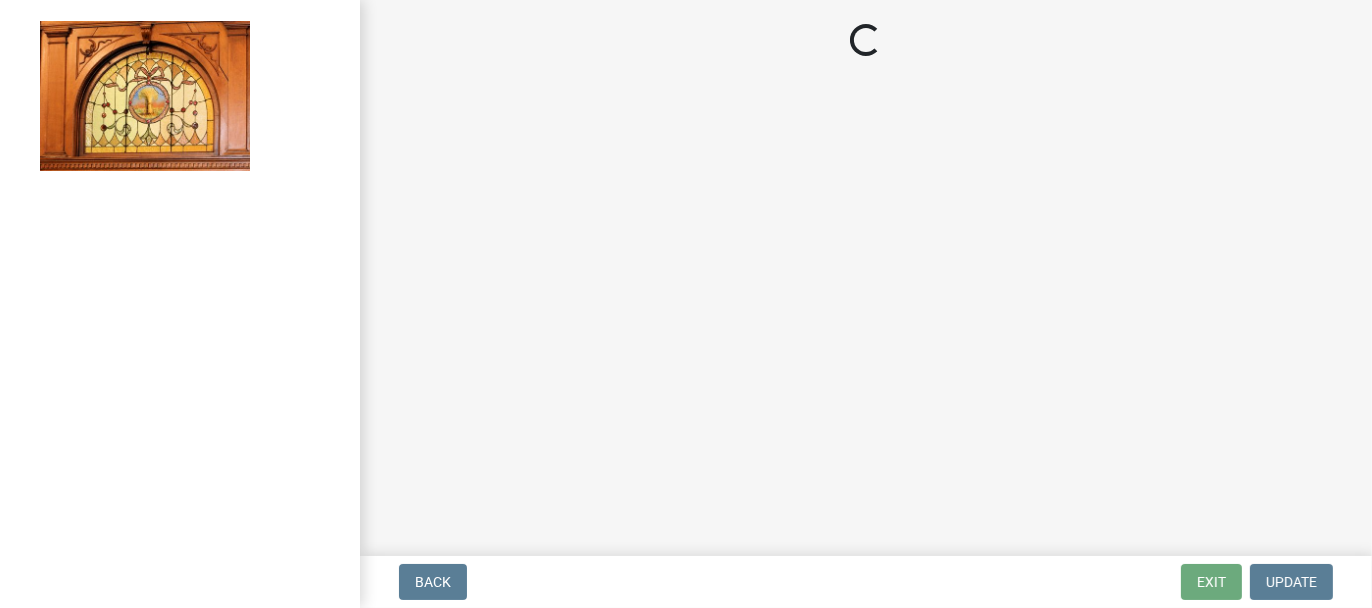 select on "62bb873c-c571-4454-ac8a-8c216551e2a3" 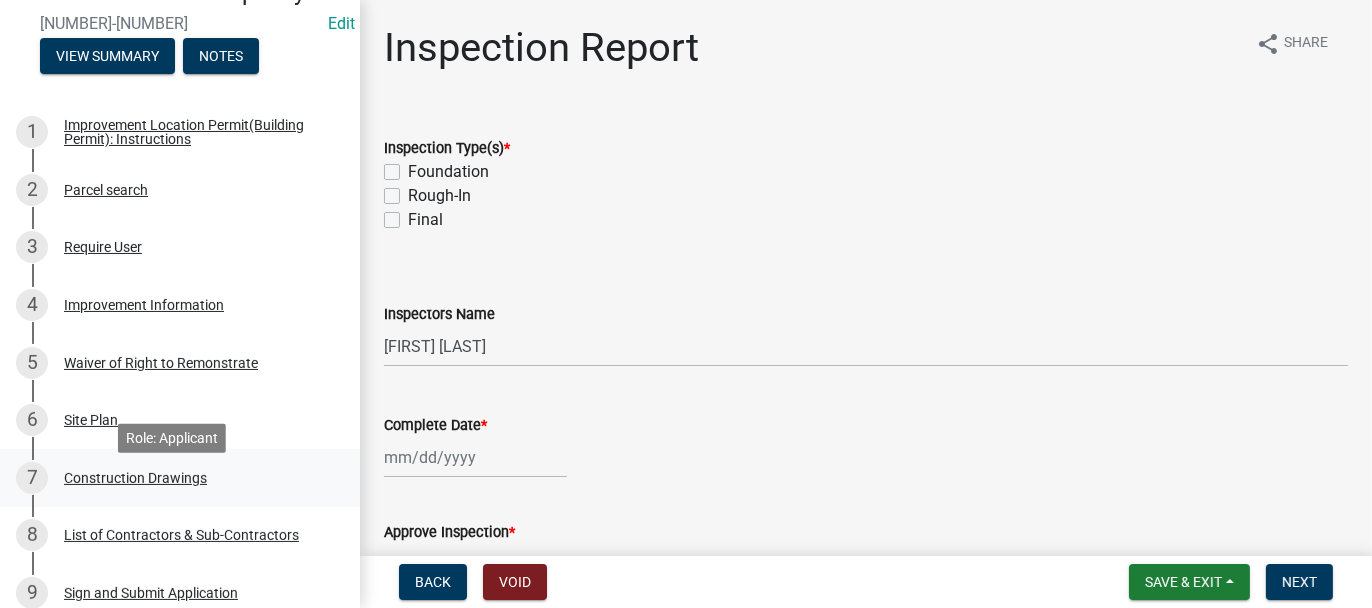 scroll, scrollTop: 300, scrollLeft: 0, axis: vertical 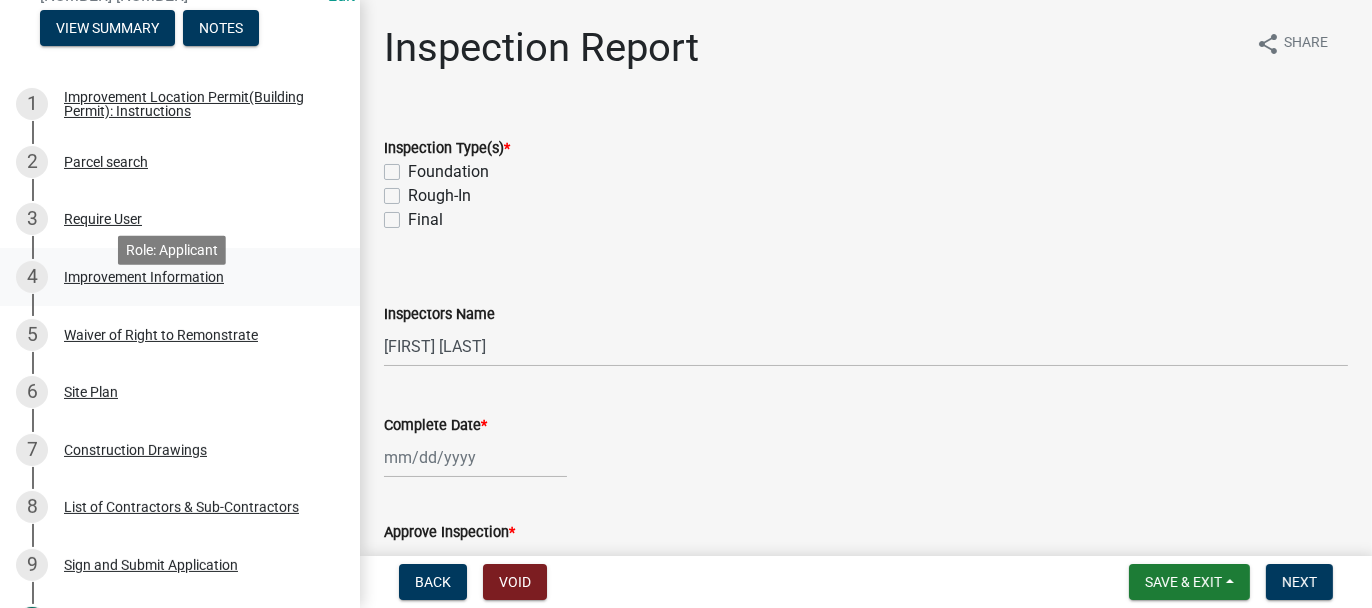 click on "Improvement Information" at bounding box center (144, 277) 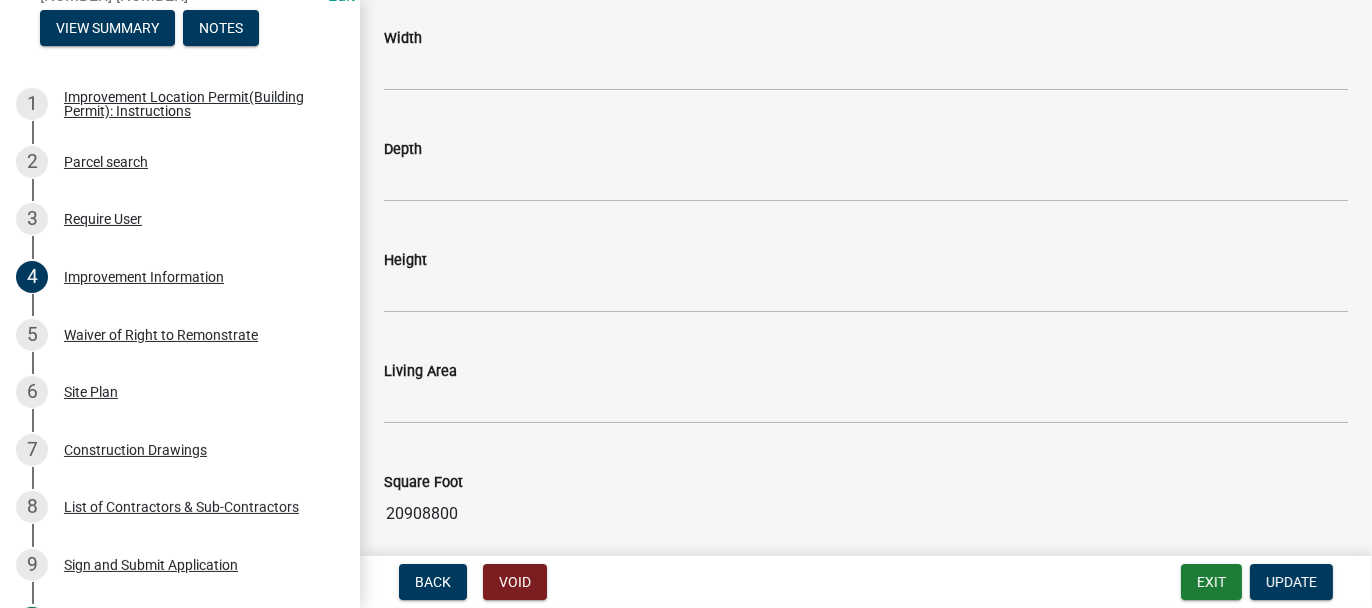 scroll, scrollTop: 2790, scrollLeft: 0, axis: vertical 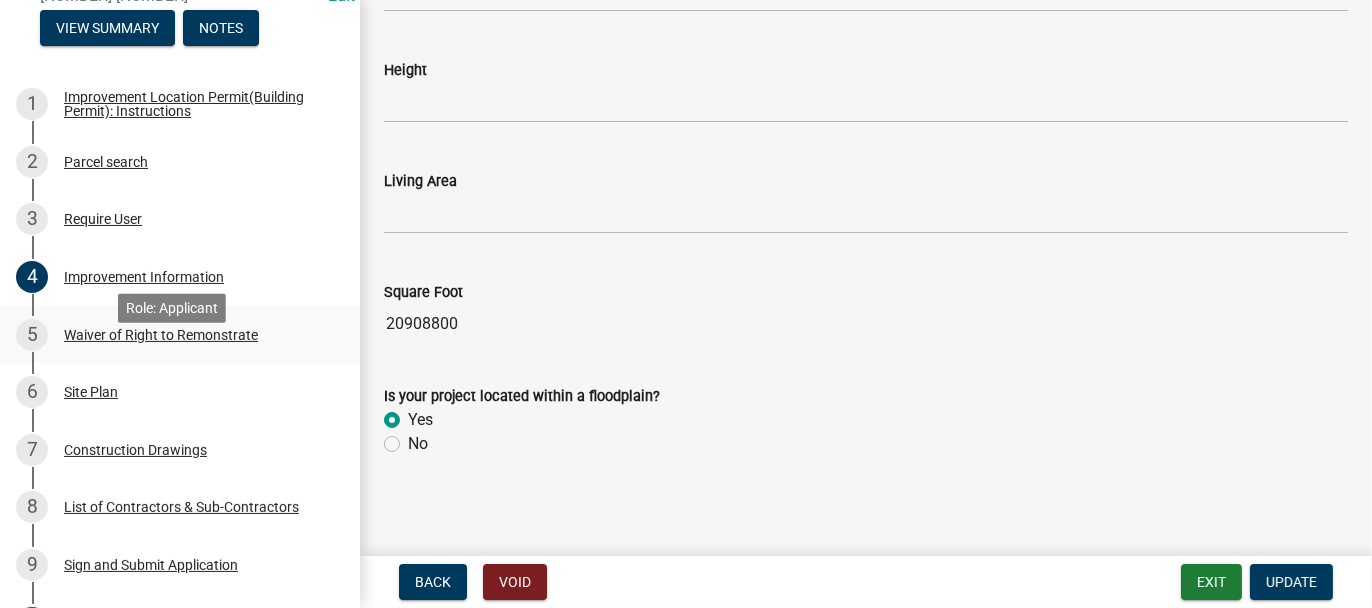 click on "Waiver of Right to Remonstrate" at bounding box center (161, 335) 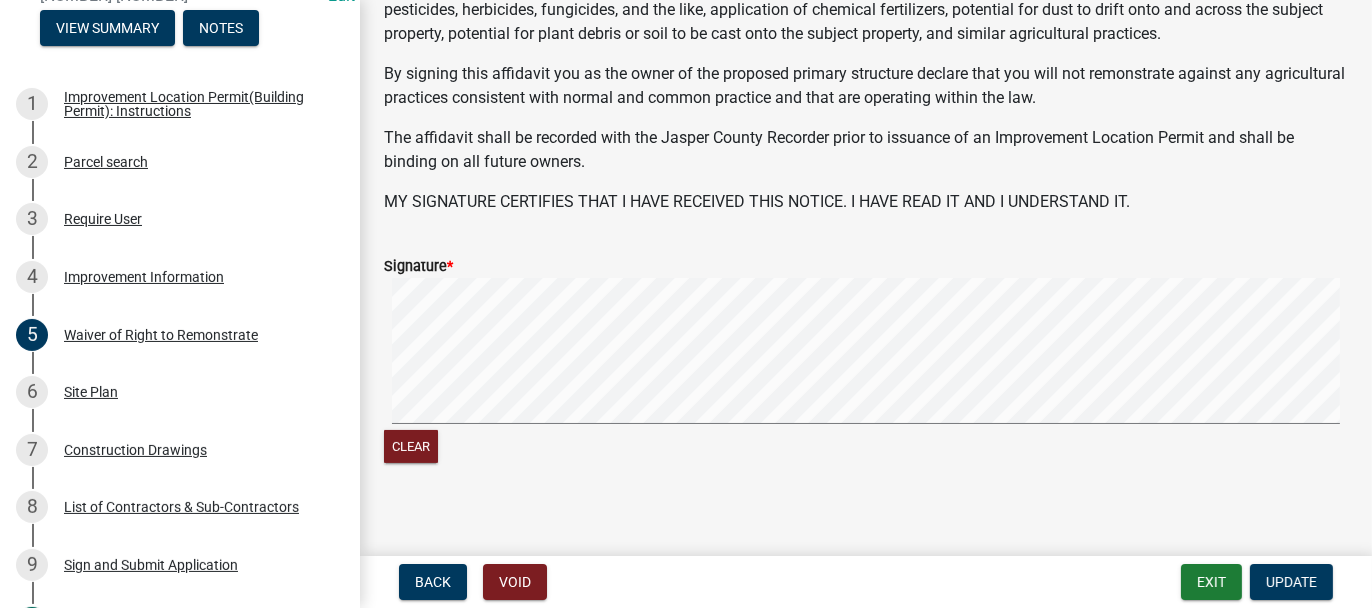 scroll, scrollTop: 285, scrollLeft: 0, axis: vertical 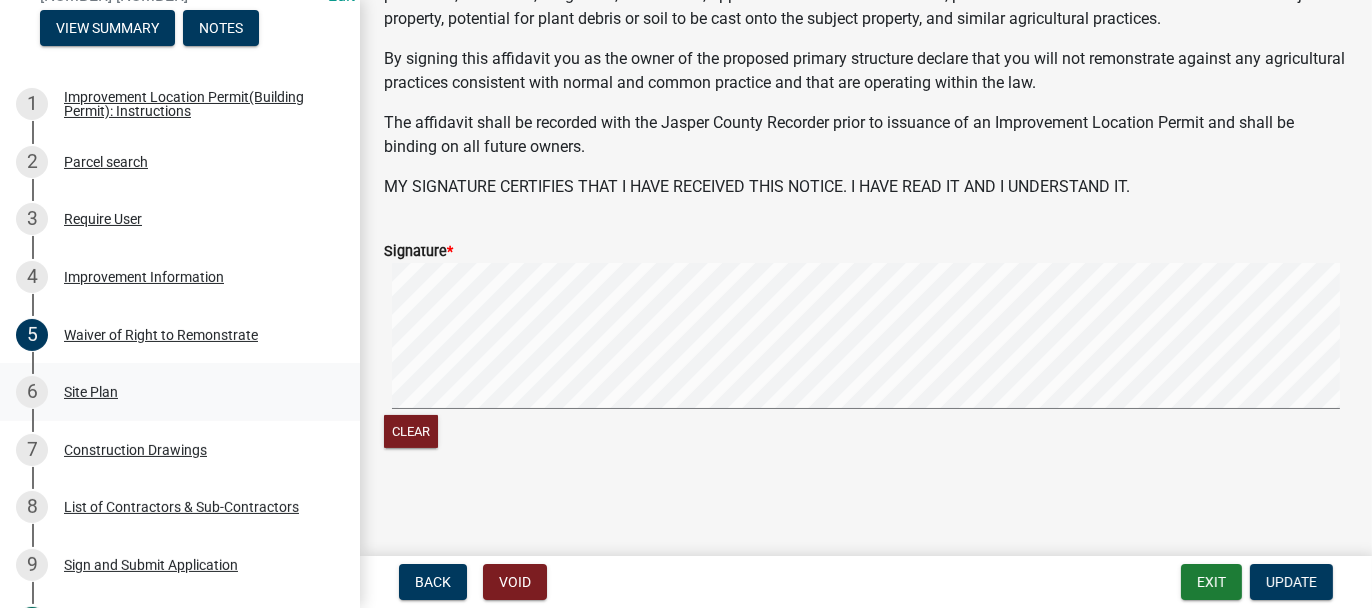 click on "6     Site Plan" at bounding box center [172, 392] 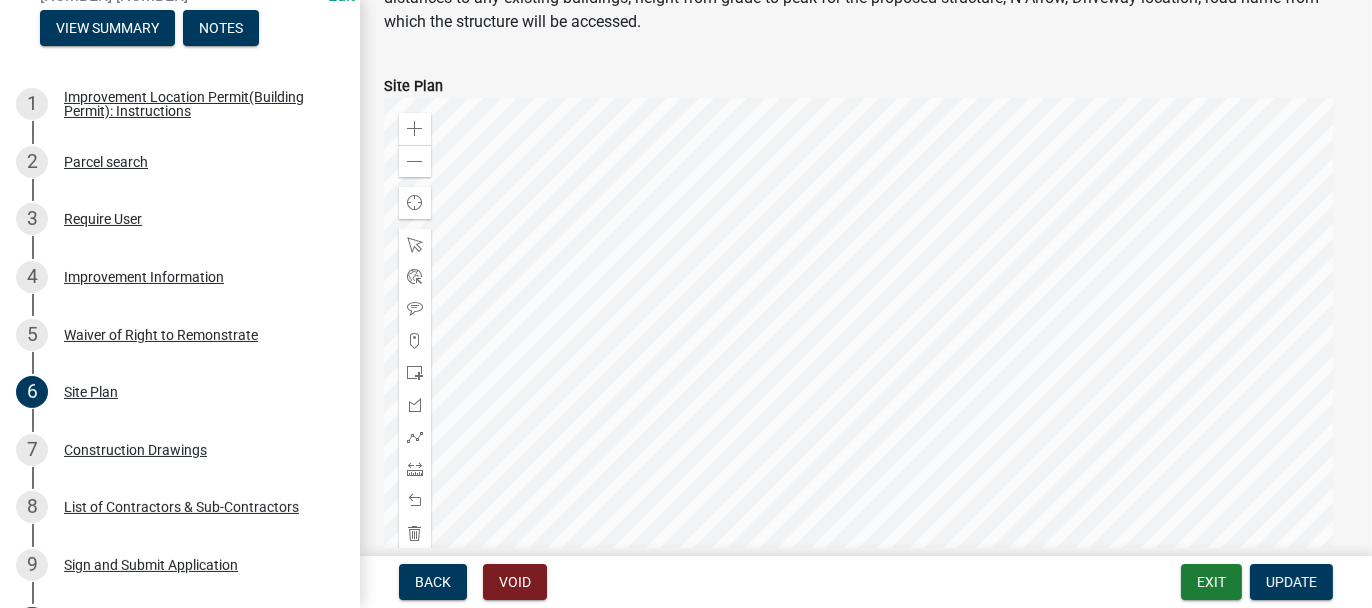 scroll, scrollTop: 400, scrollLeft: 0, axis: vertical 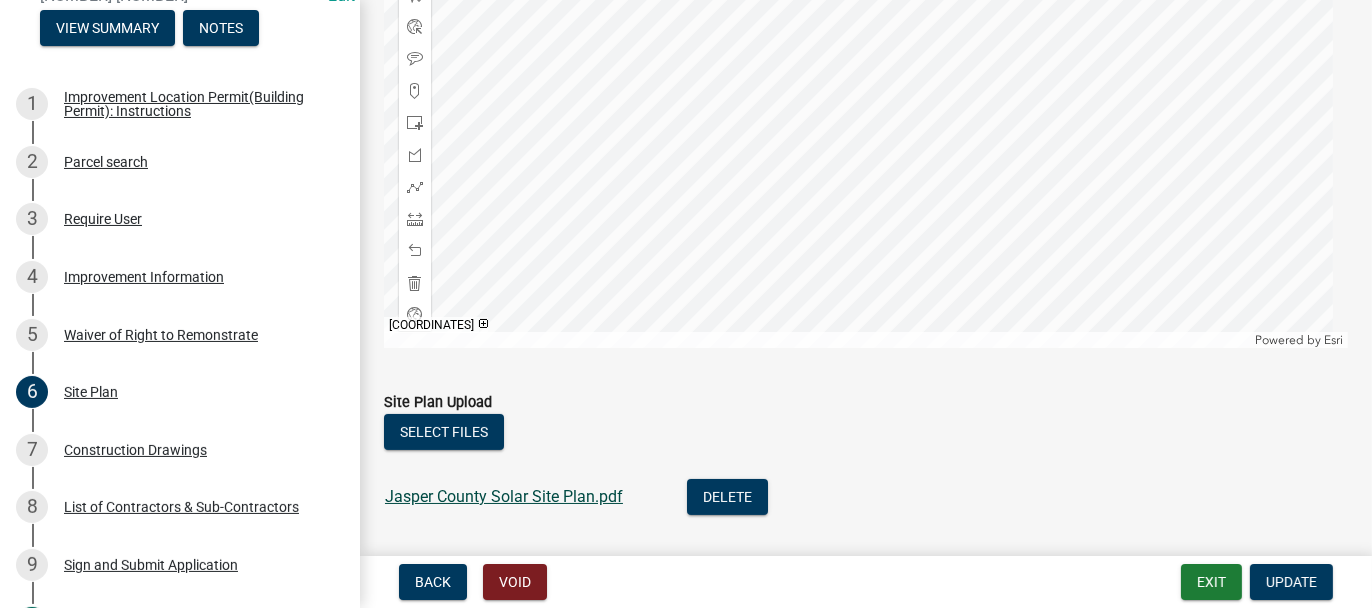 click on "Jasper County Solar Site Plan.pdf" 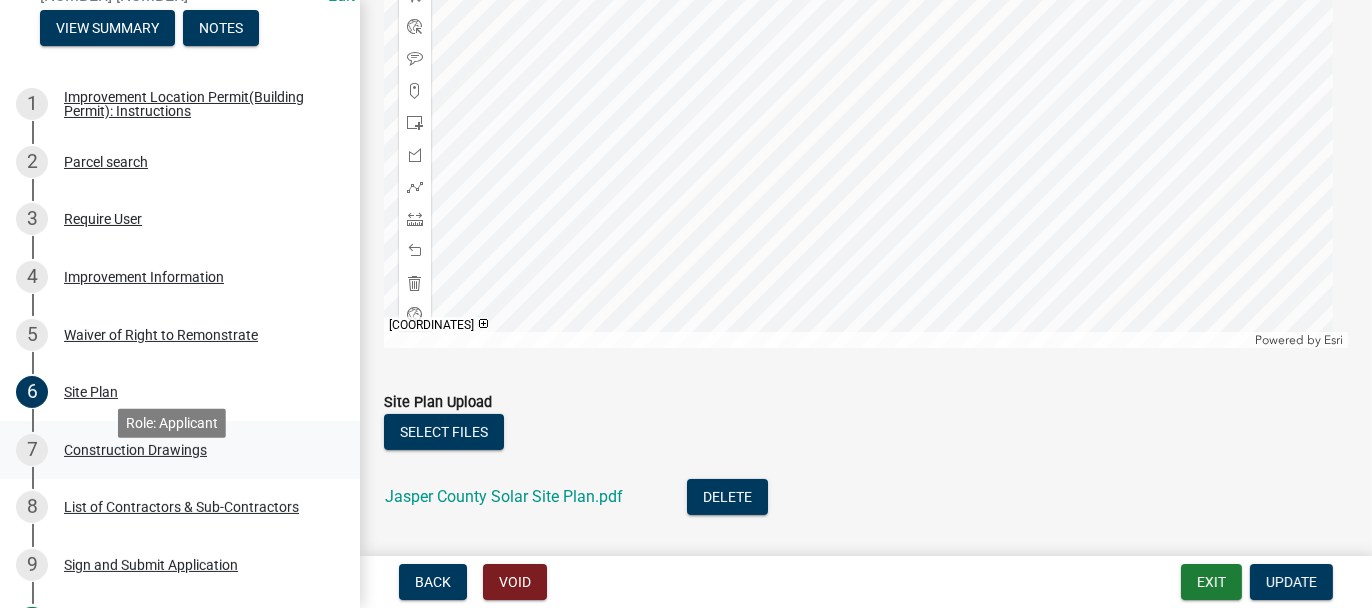 click on "Construction Drawings" at bounding box center [135, 450] 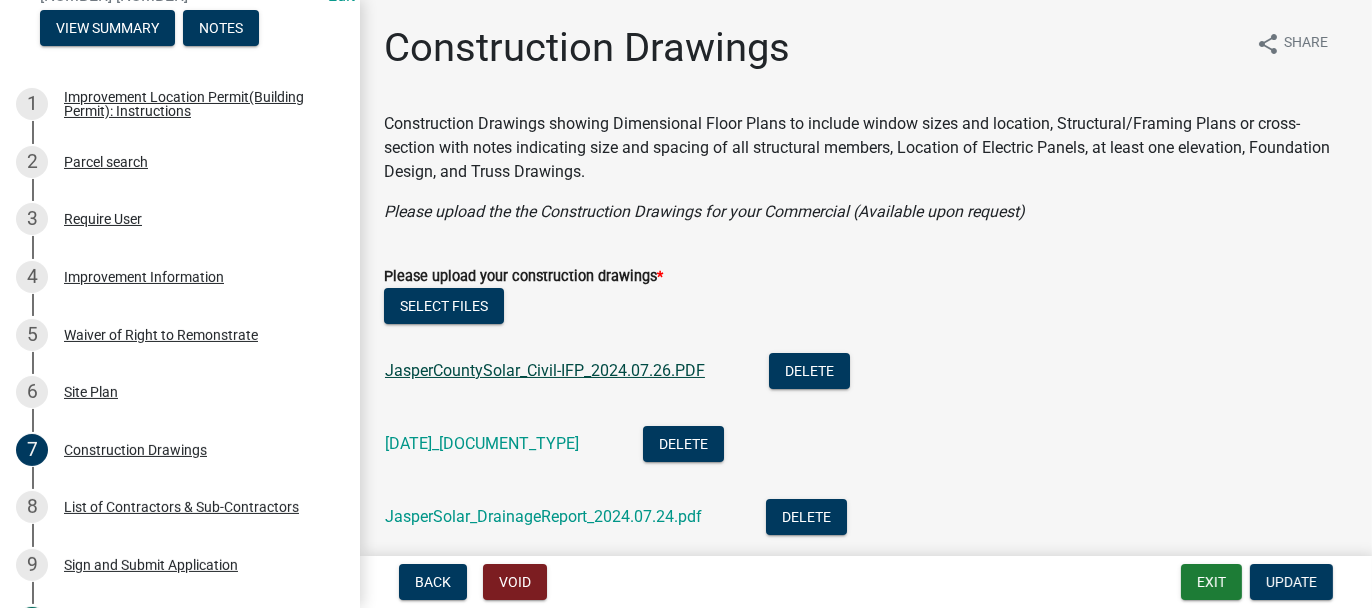 click on "JasperCountySolar_Civil-IFP_2024.07.26.PDF" 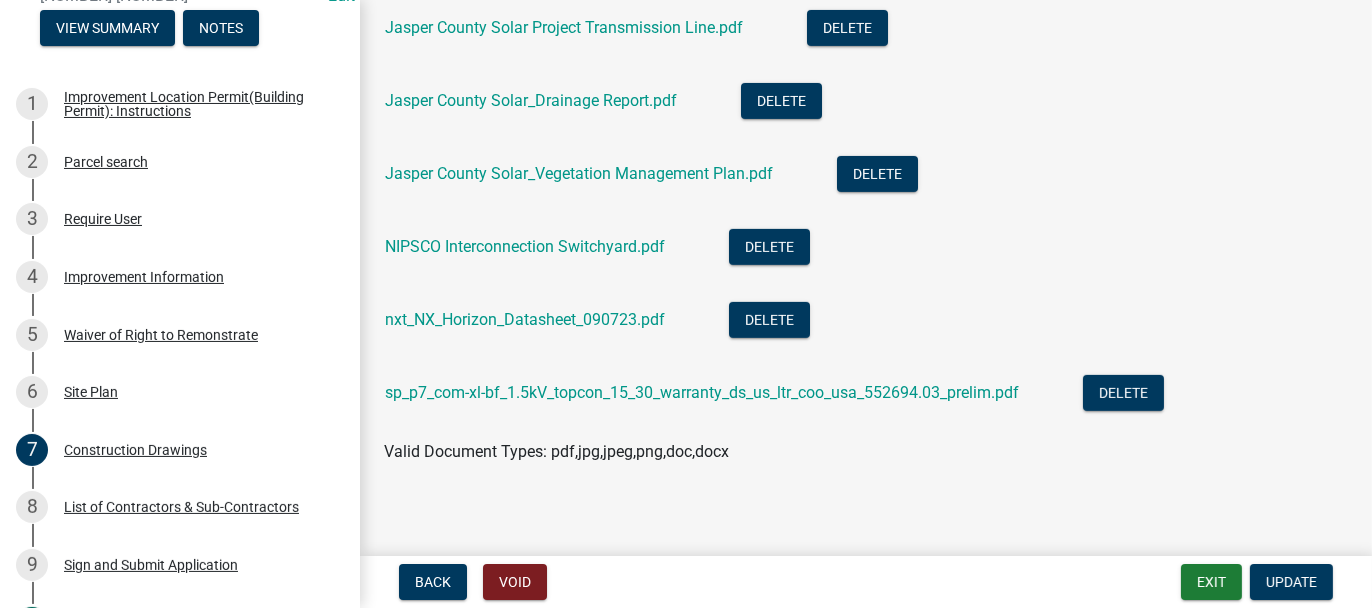 scroll, scrollTop: 700, scrollLeft: 0, axis: vertical 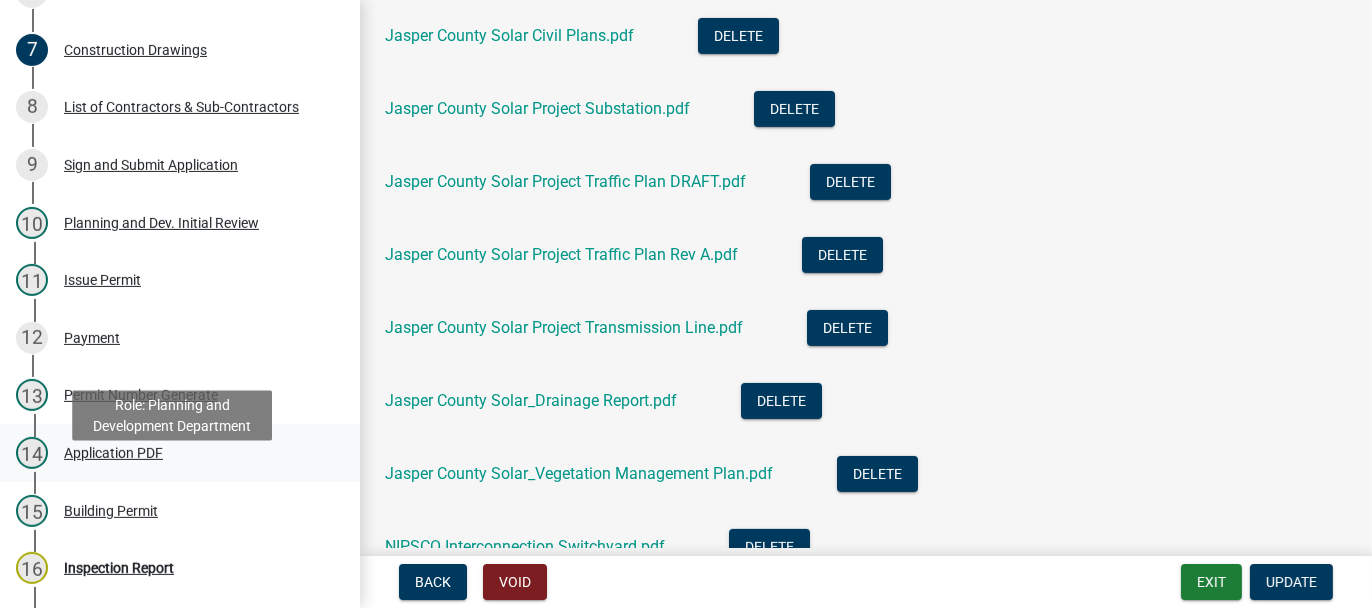 click on "Application PDF" at bounding box center (113, 453) 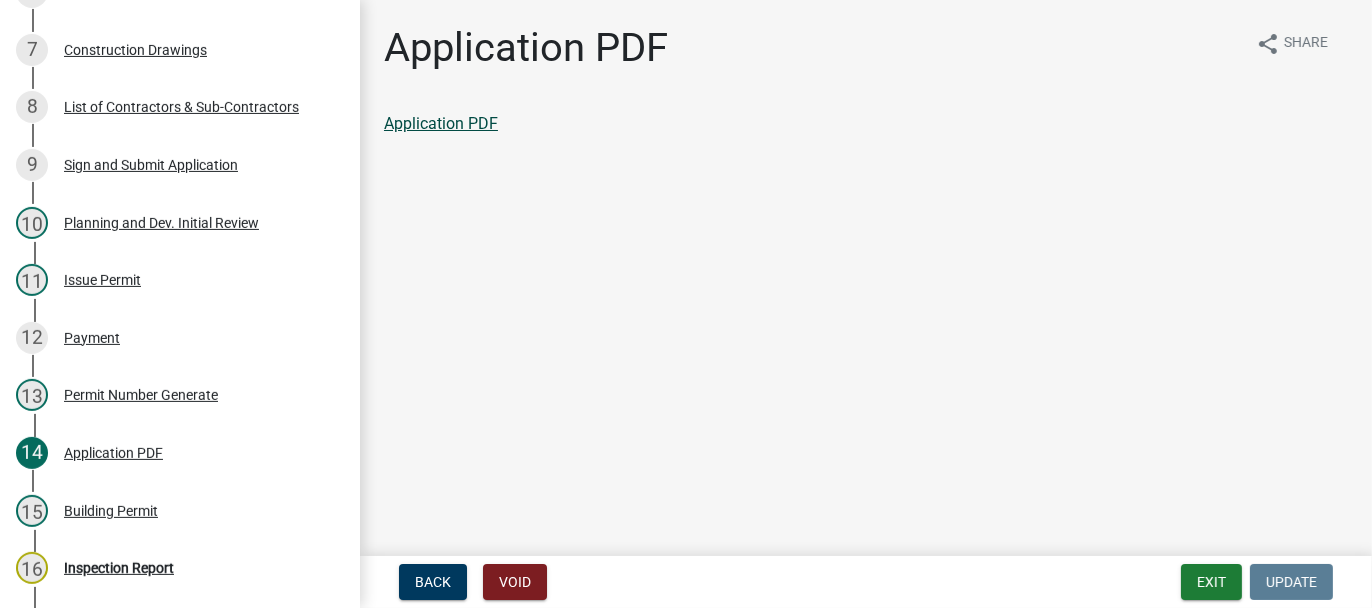 click on "Application PDF" 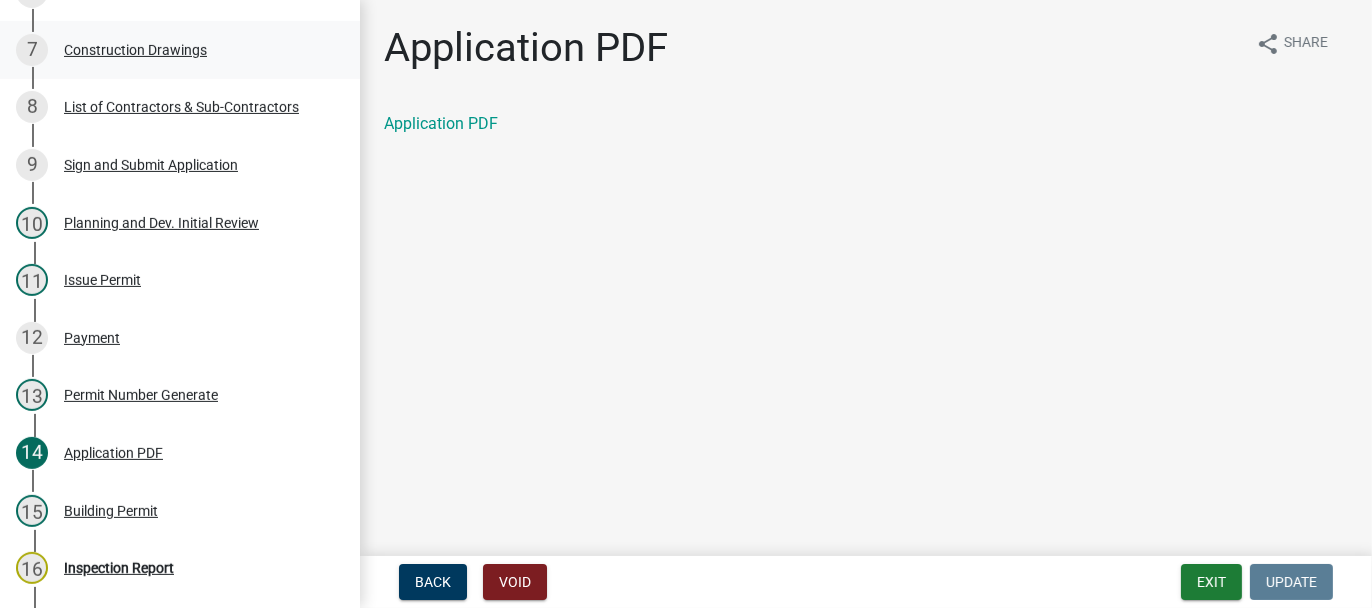 click on "Construction Drawings" at bounding box center (135, 50) 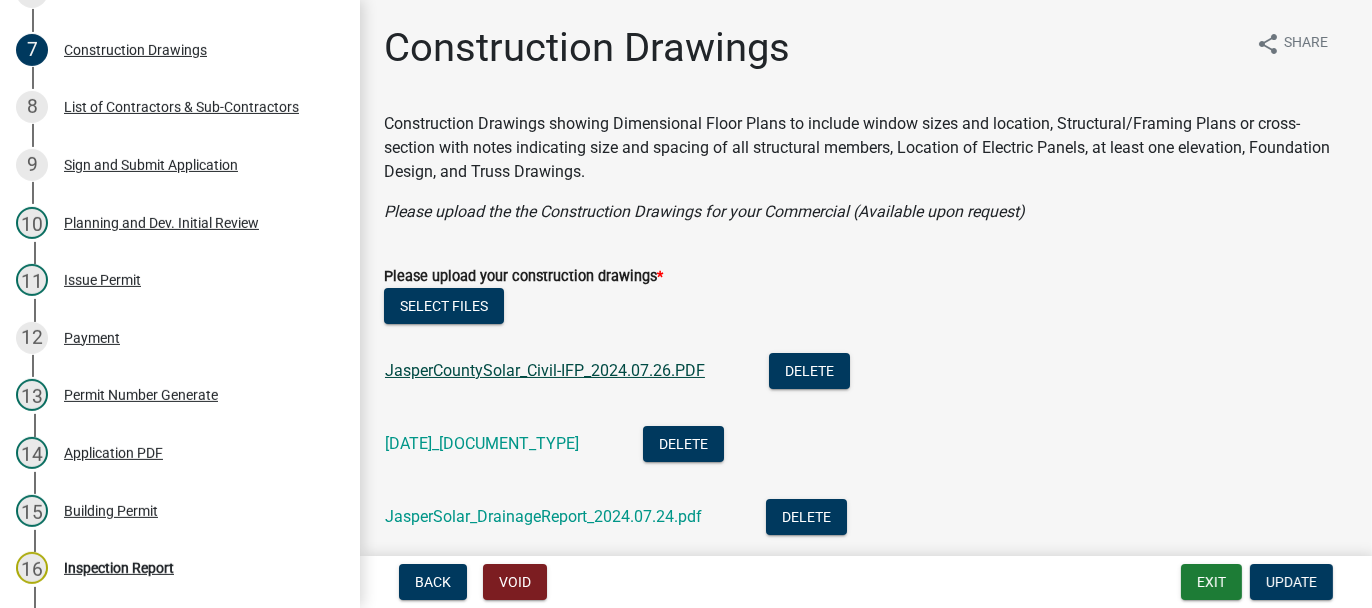 click on "JasperCountySolar_Civil-IFP_2024.07.26.PDF" 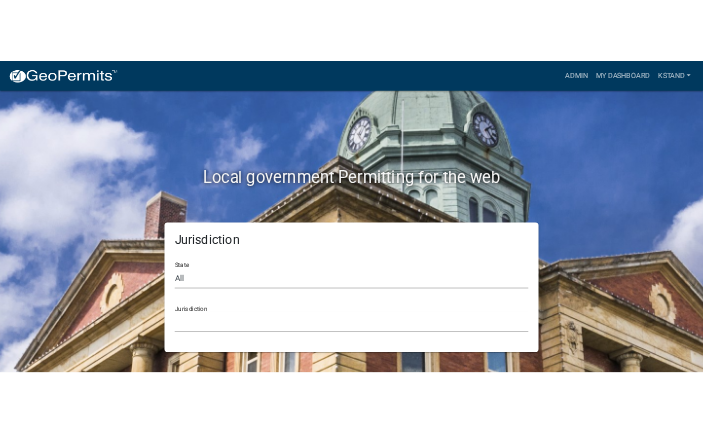 scroll, scrollTop: 0, scrollLeft: 0, axis: both 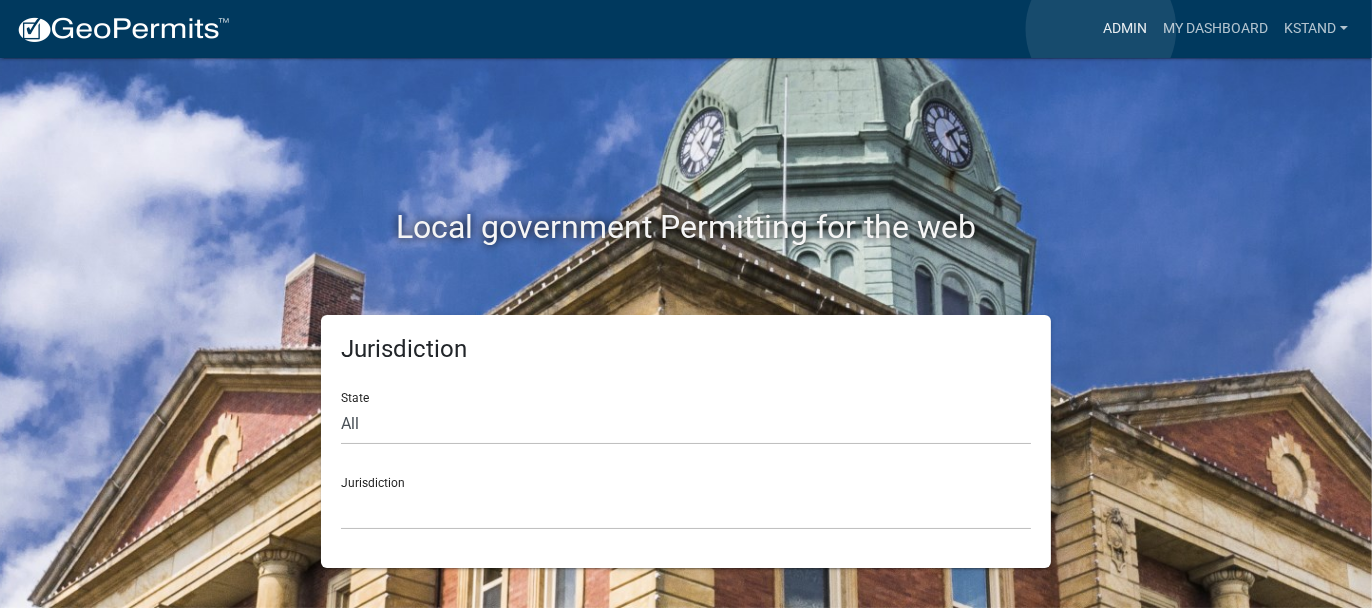 click on "Admin" at bounding box center [1125, 29] 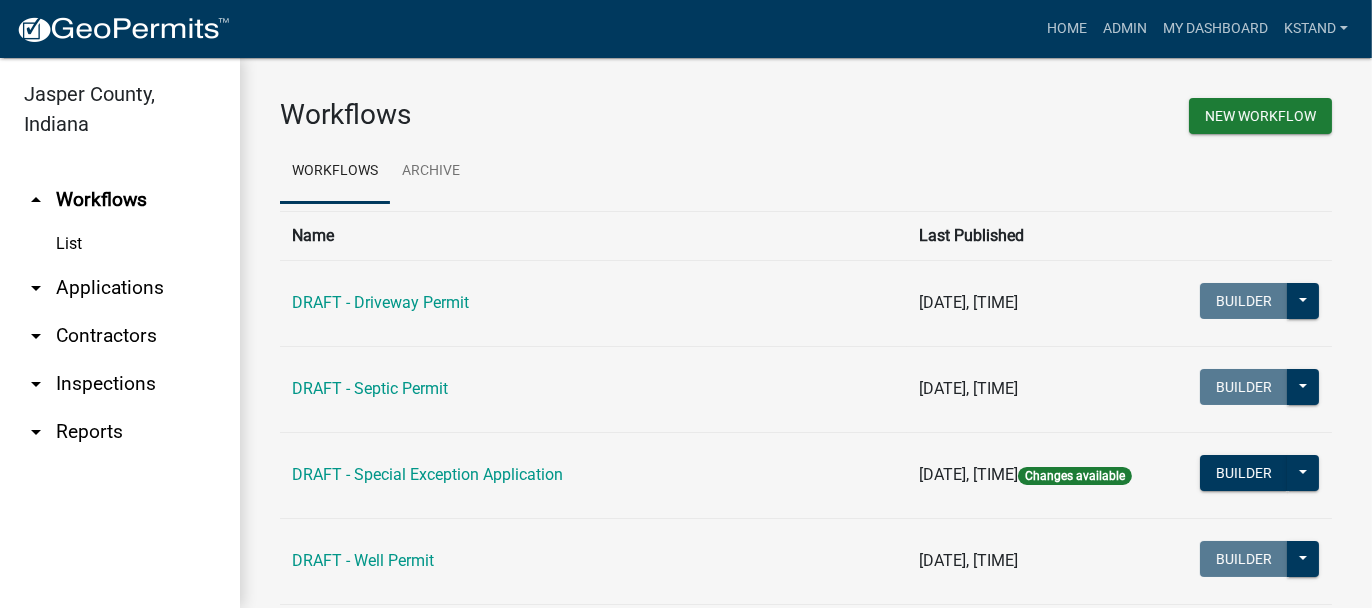 click on "arrow_drop_down   Applications" at bounding box center [120, 288] 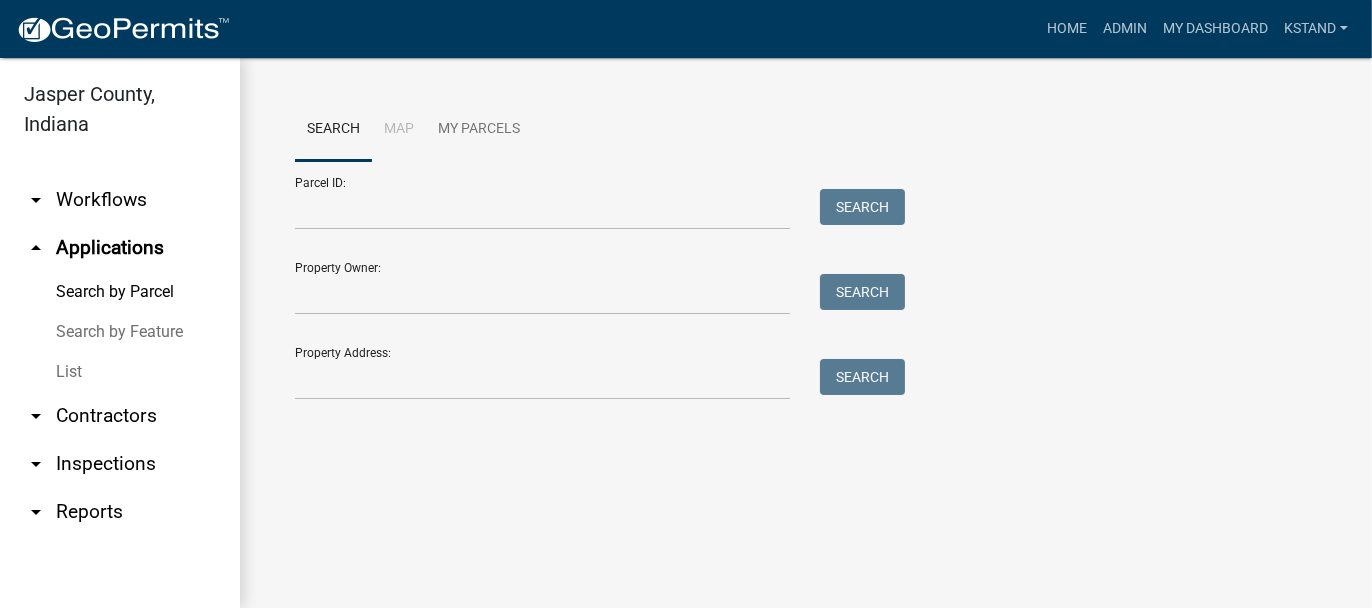 click on "List" at bounding box center (120, 372) 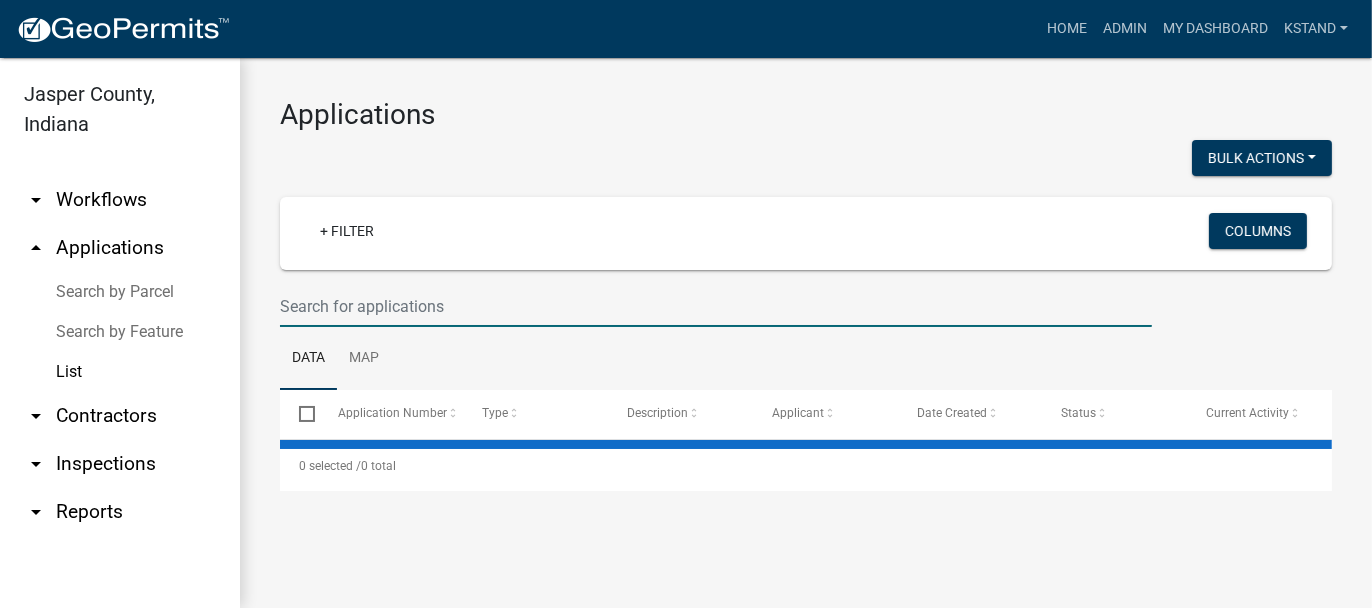 drag, startPoint x: 291, startPoint y: 296, endPoint x: 137, endPoint y: 264, distance: 157.28954 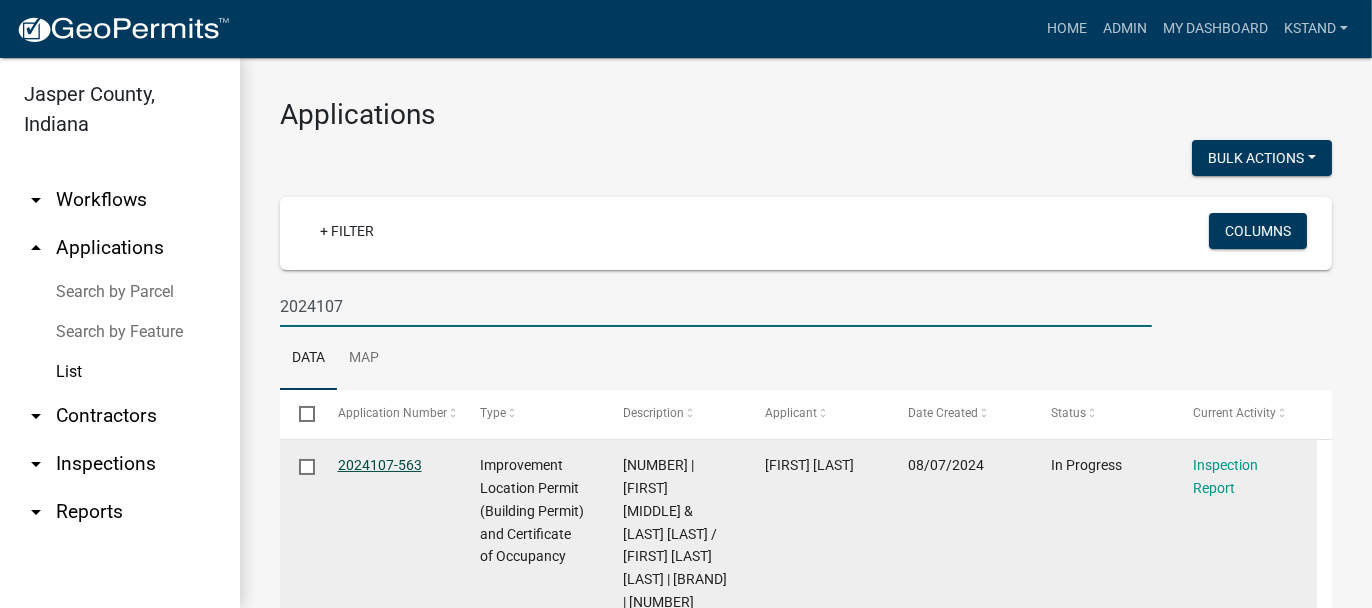 type on "2024107" 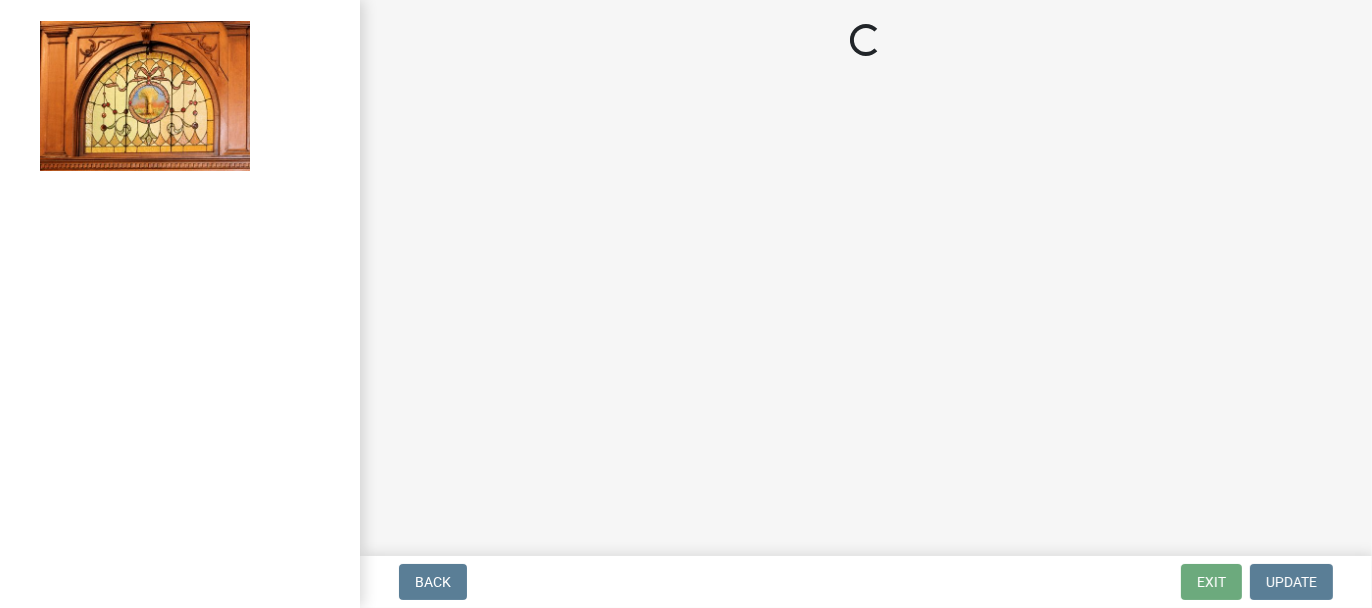 select on "62bb873c-c571-4454-ac8a-8c216551e2a3" 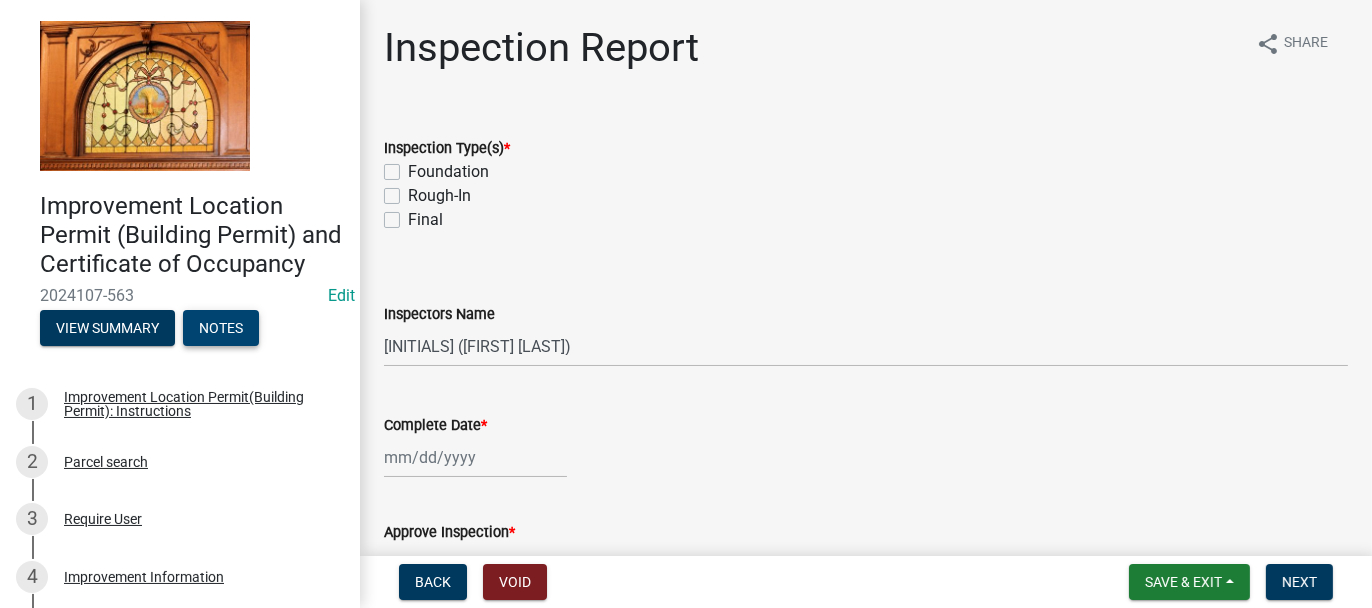 click on "Notes" at bounding box center [221, 328] 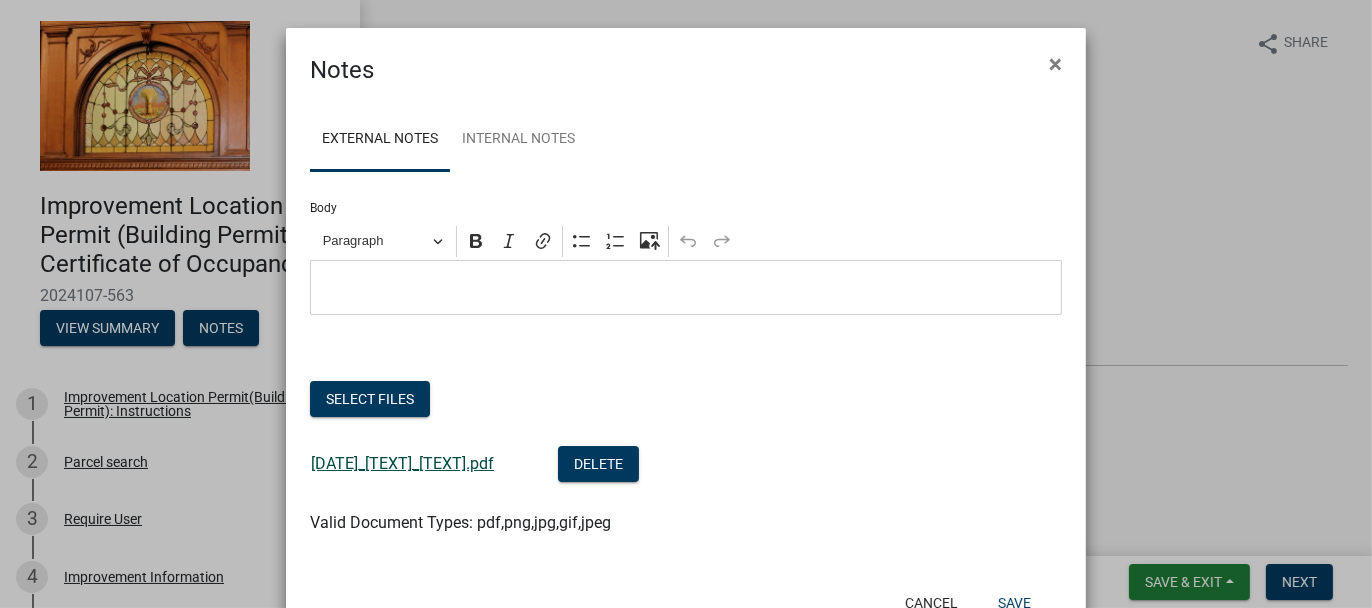 click on "[DATE]_[TEXT]_[TEXT].pdf" 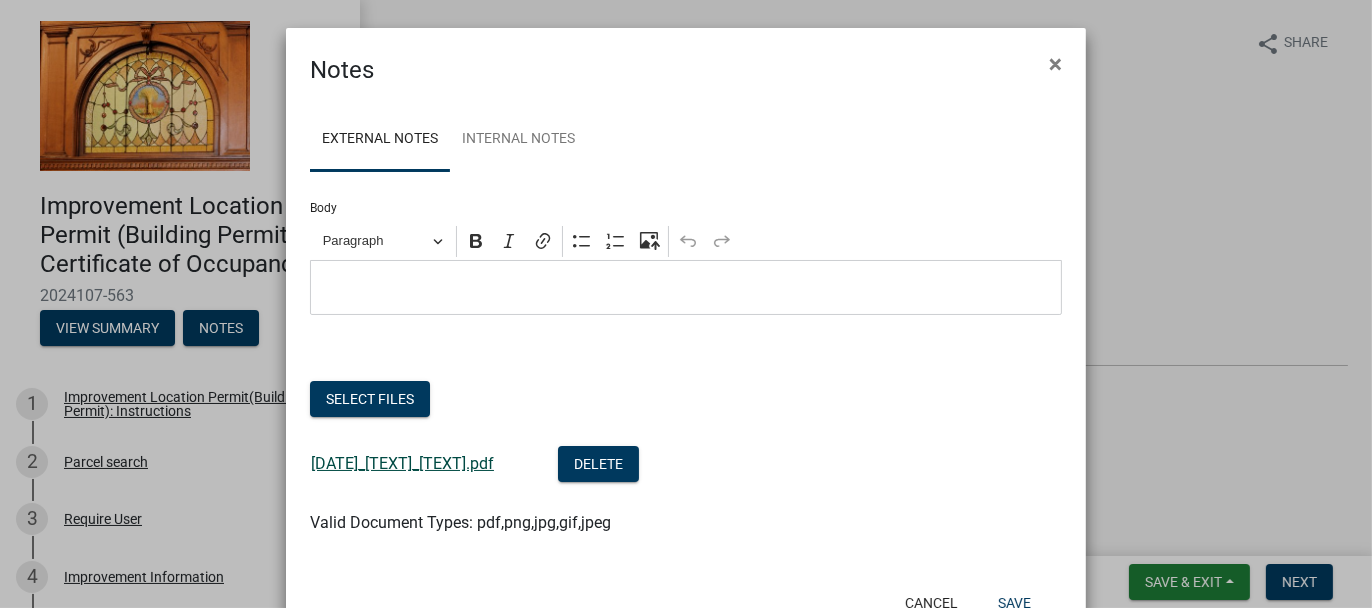 drag, startPoint x: 412, startPoint y: 463, endPoint x: 400, endPoint y: 464, distance: 12.0415945 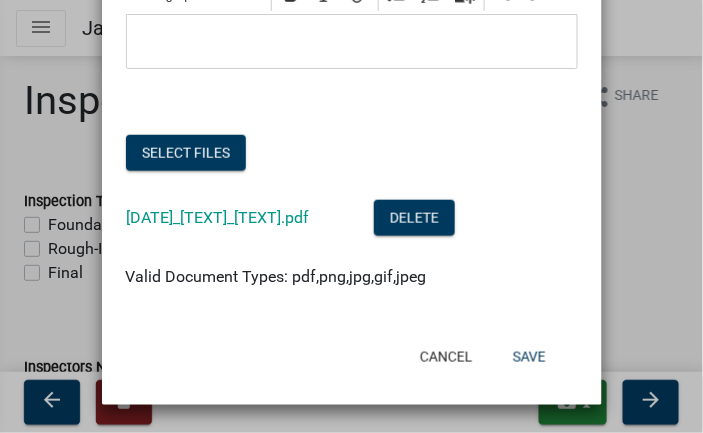 scroll, scrollTop: 271, scrollLeft: 0, axis: vertical 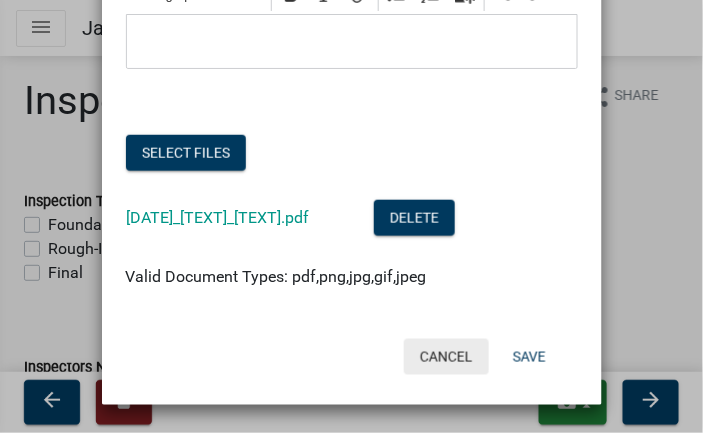 click on "Cancel" 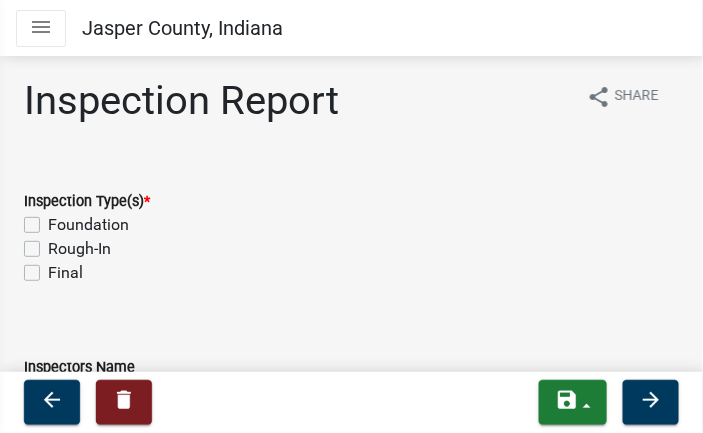 scroll, scrollTop: 234, scrollLeft: 0, axis: vertical 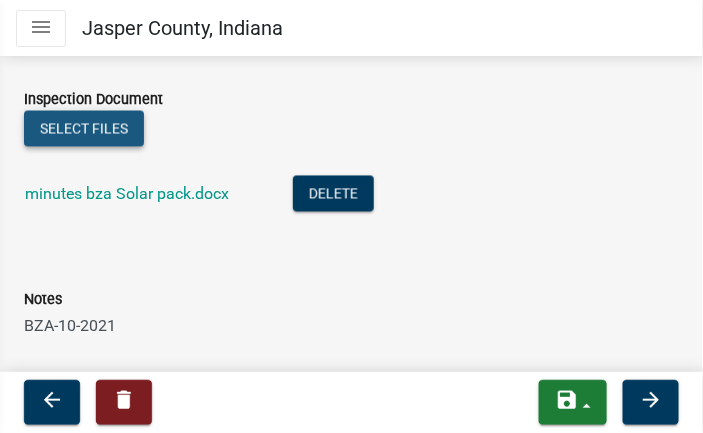 click on "Select files" 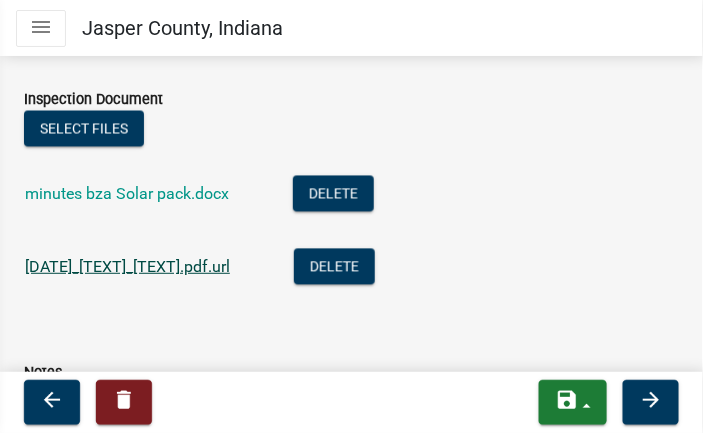 click on "2024.08.15_Letter_to_Zelestra.pdf.url" 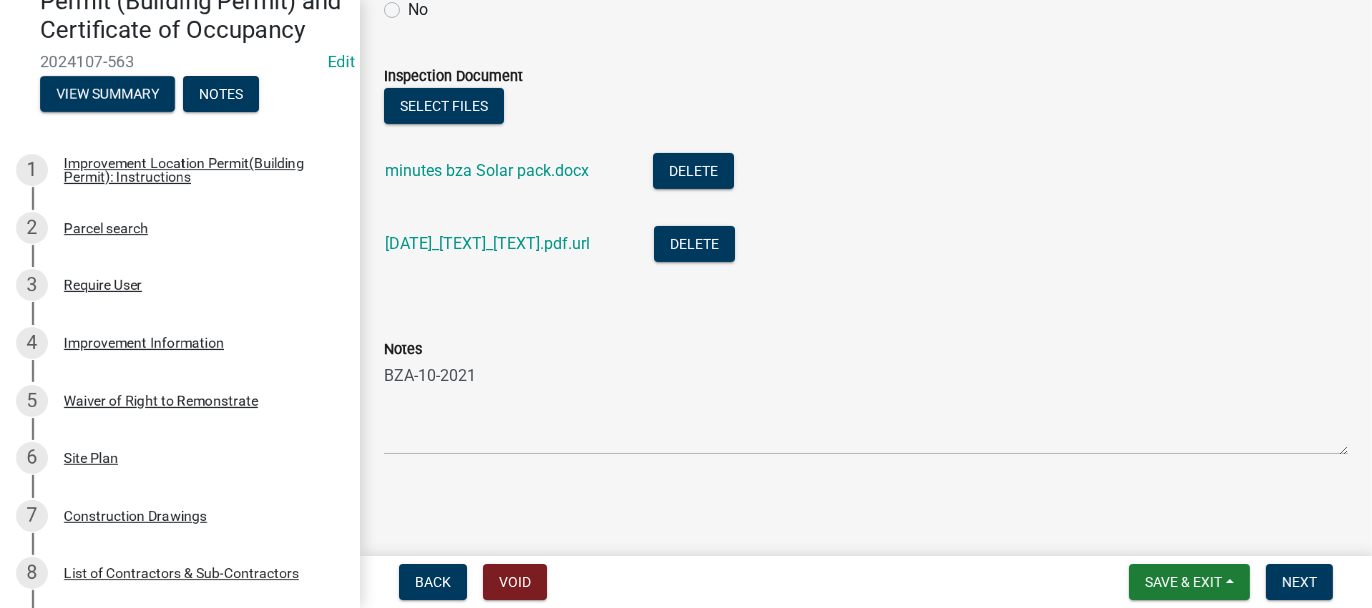 scroll, scrollTop: 570, scrollLeft: 0, axis: vertical 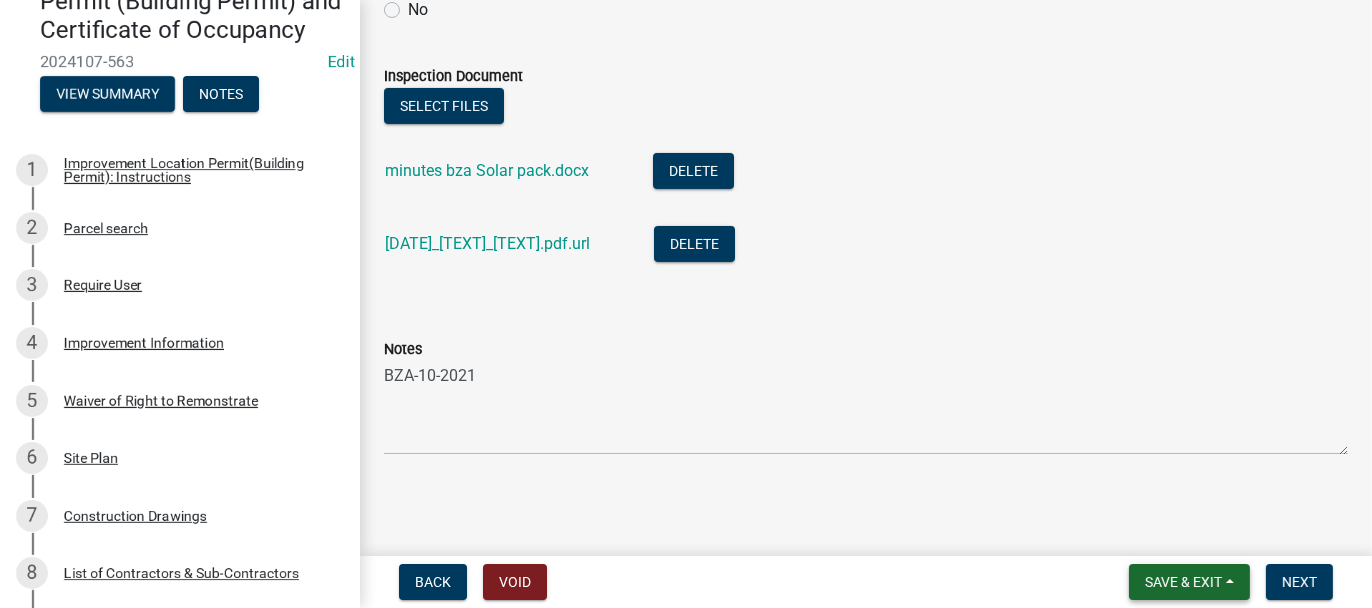click on "Save & Exit" at bounding box center (1183, 582) 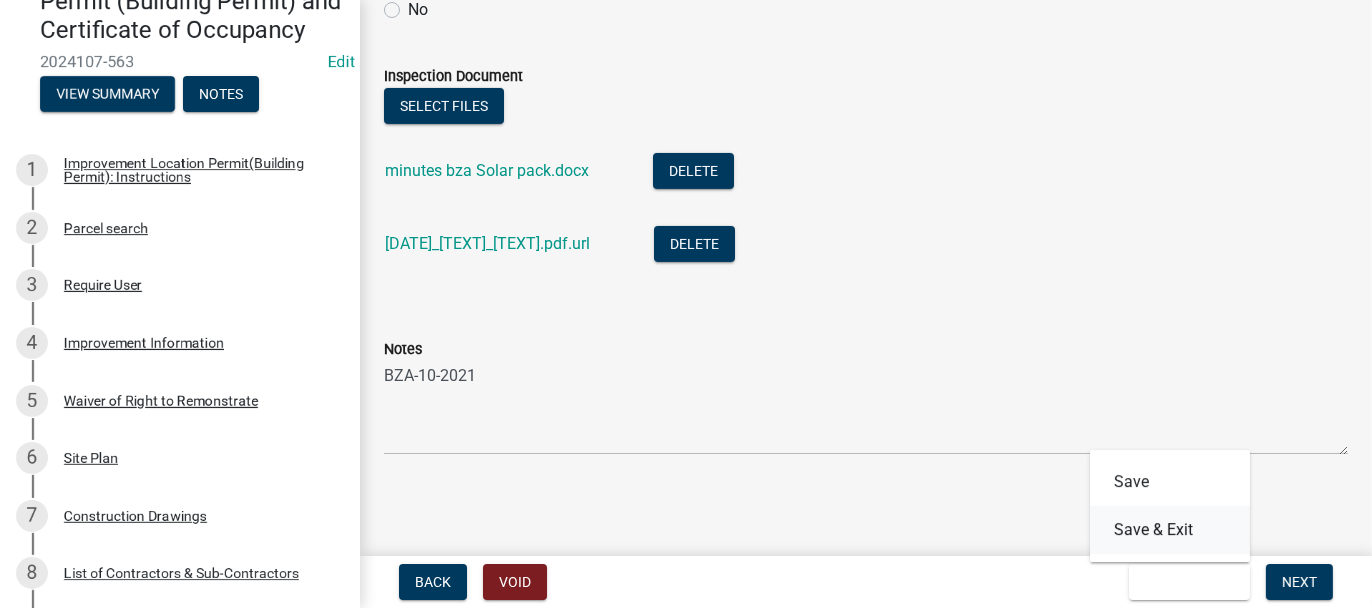 click on "Save & Exit" at bounding box center [1170, 530] 